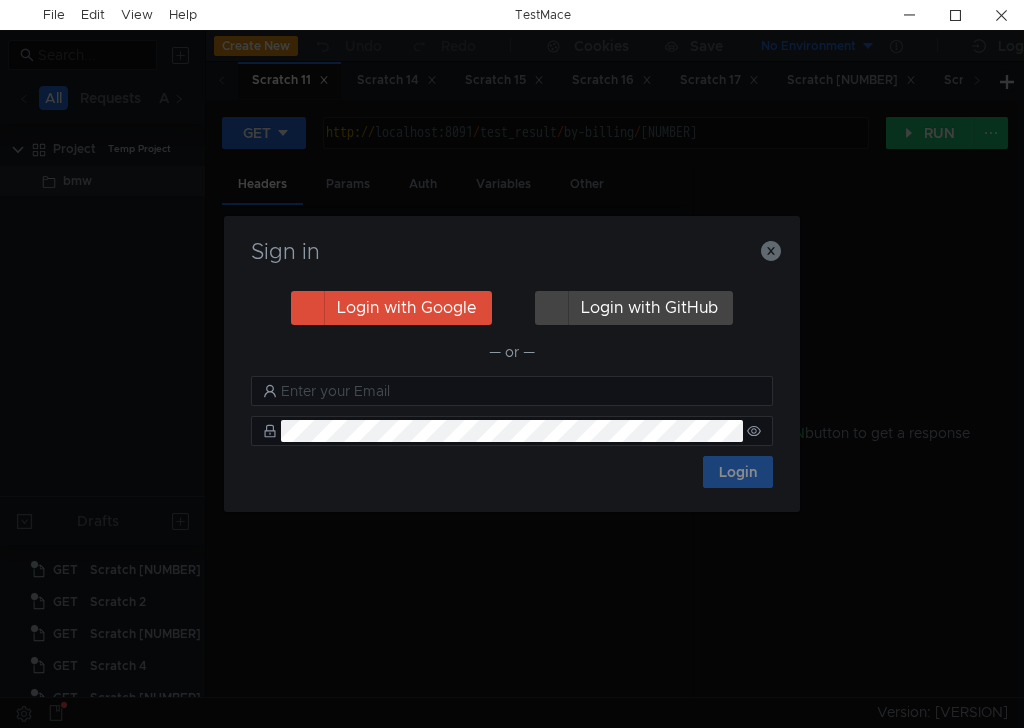 scroll, scrollTop: 0, scrollLeft: 0, axis: both 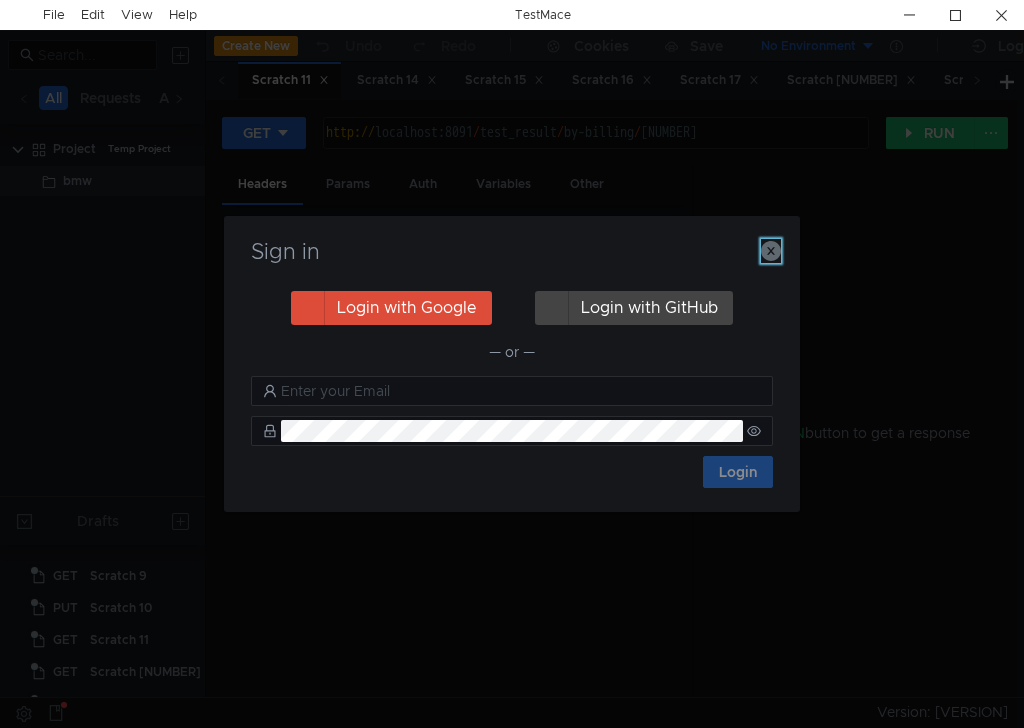 click at bounding box center (771, 251) 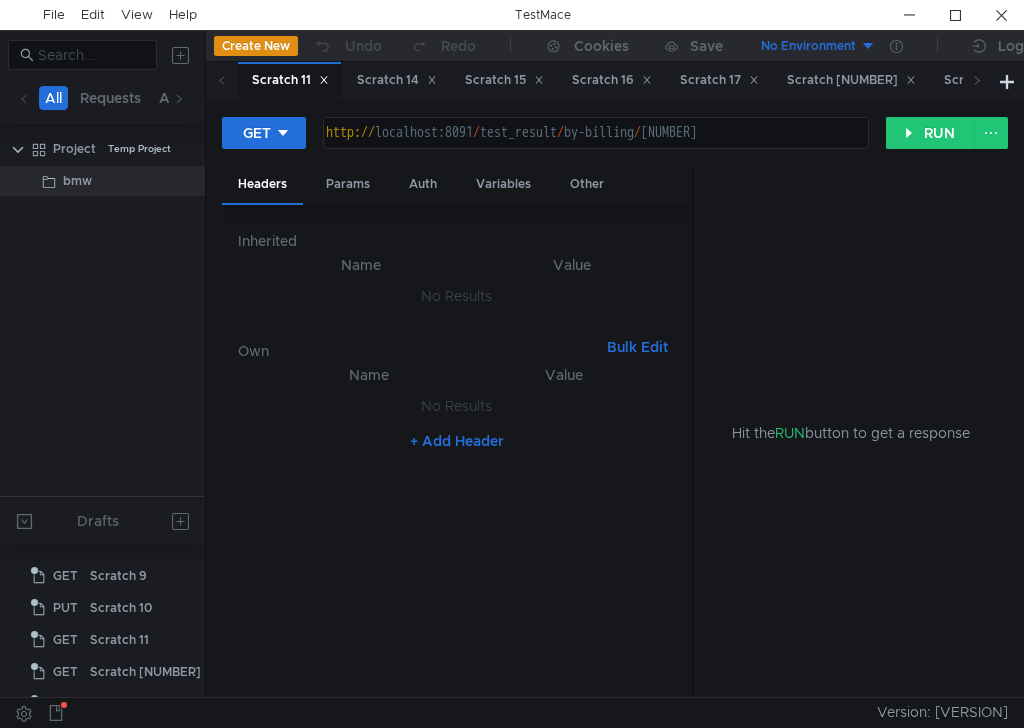 click on "http:// localhost:8091 / test_result / by-billing / 3" at bounding box center (596, 133) 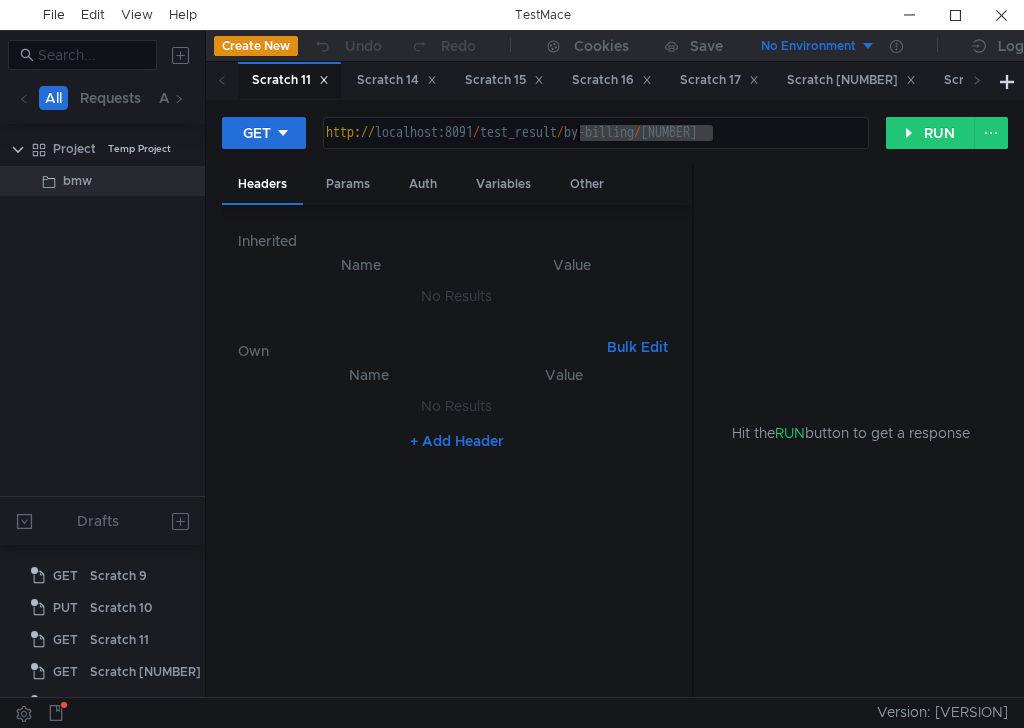 scroll, scrollTop: 0, scrollLeft: 0, axis: both 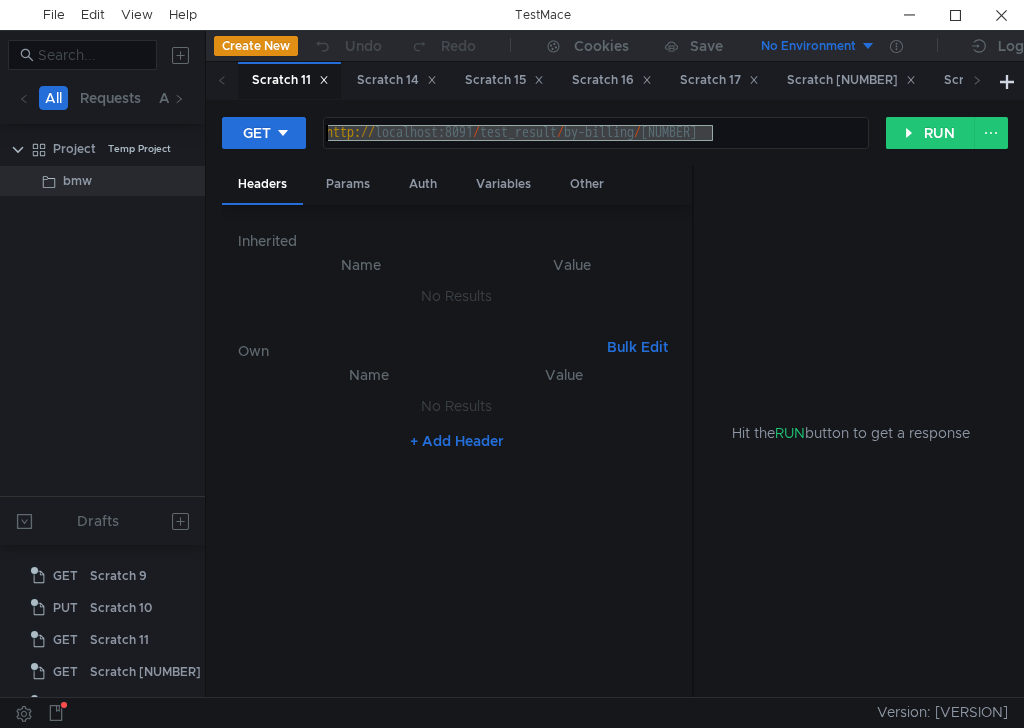 drag, startPoint x: 731, startPoint y: 128, endPoint x: 324, endPoint y: 123, distance: 407.0307 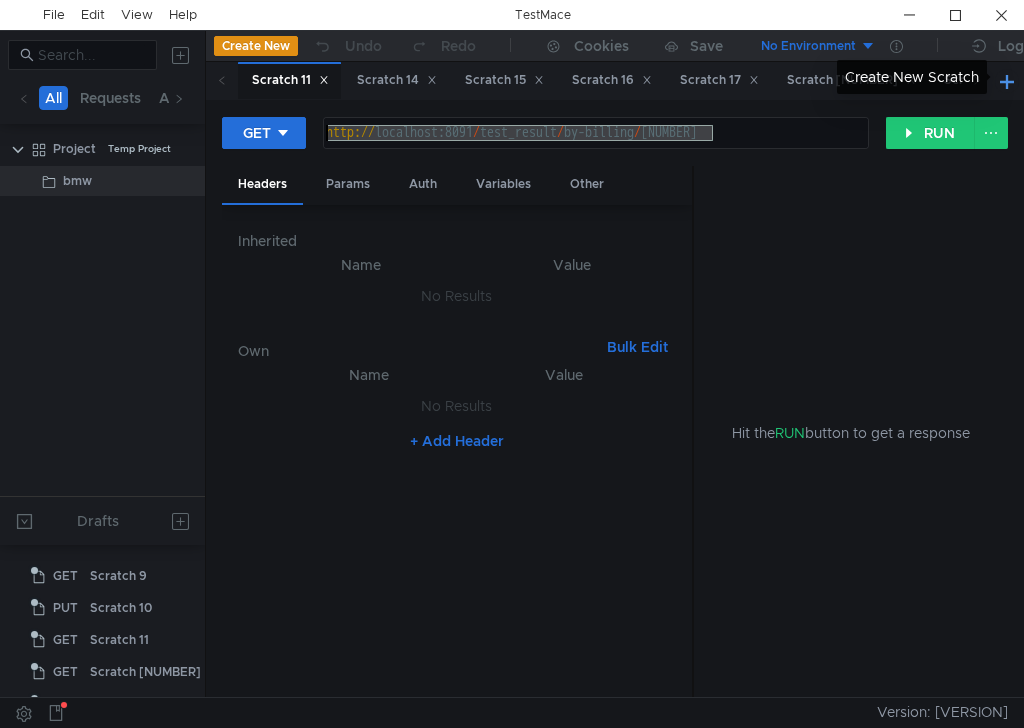 click at bounding box center (1007, 81) 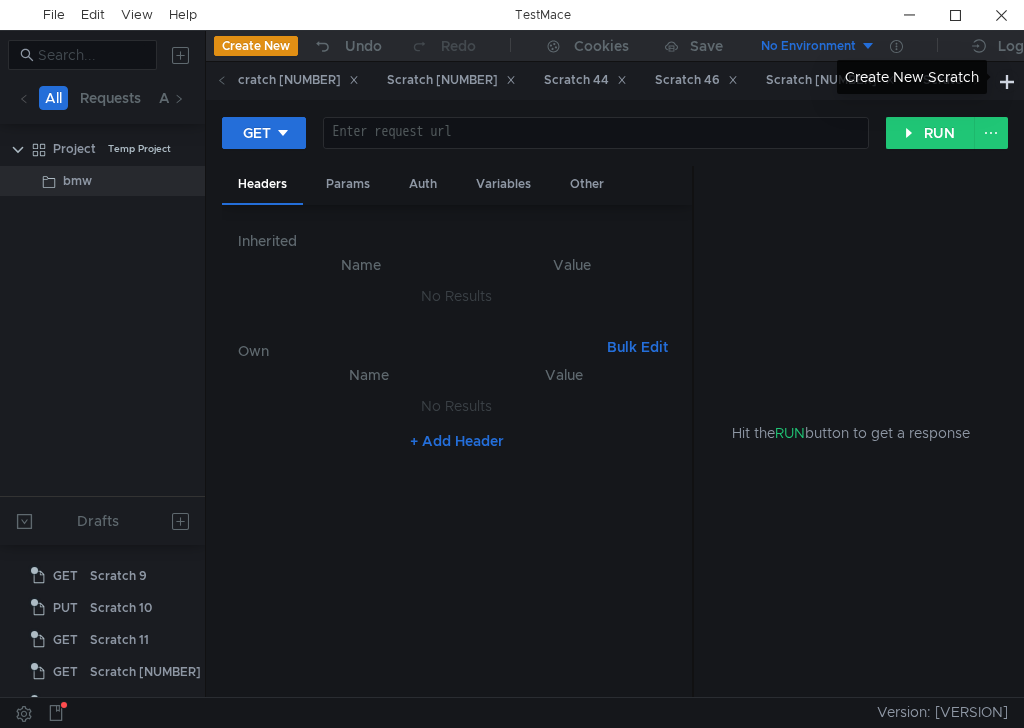 click on "Enter request url     הההההההההההההההההההההההההההההההההההההההההההההההההההההההההההההההההההההההההההההההההההההההההההההההההההההההההההההההההההההההההההההההההההההההההההההההההההההההההההההההההההההההההההההההההההההההההההההההההההההההההההההההההההההההההההההההההההההההההההההההההההההההההההההההה XXXXXXXXXXXXXXXXXXXXXXXXXXXXXXXXXXXXXXXXXXXXXXXXXXXXXXXXXXXXXXXXXXXXXXXXXXXXXXXXXXXXXXXXXXXXXXXXXXXXXXXXXXXXXXXXXXXXXXXXXXXXXXXXXXXXXXXXXXXXXXXXXXXXXXXXXXXXXXXXXXXXXXXXXXXXXXXXXXXXXXXXXXXXXXXXXXXXXXXXXXXXXXXXXXXXXXXXXXXXXXXXXXXXXXXXXXXXXXXXXXXXXXXXXXXXXXXX" at bounding box center (596, 133) 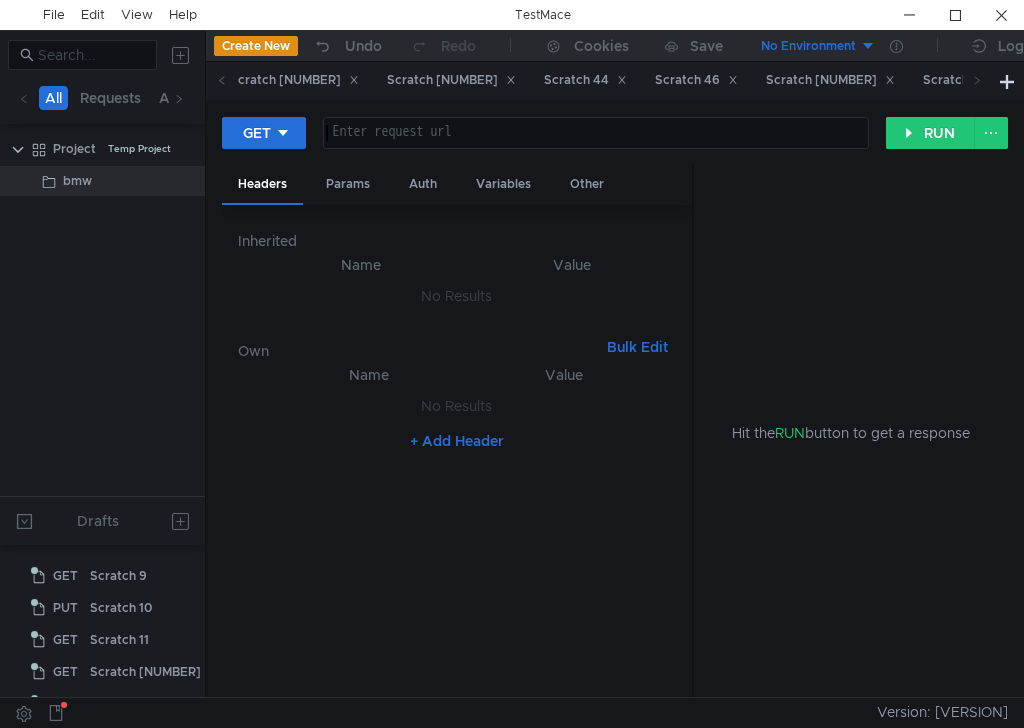 click at bounding box center (594, 149) 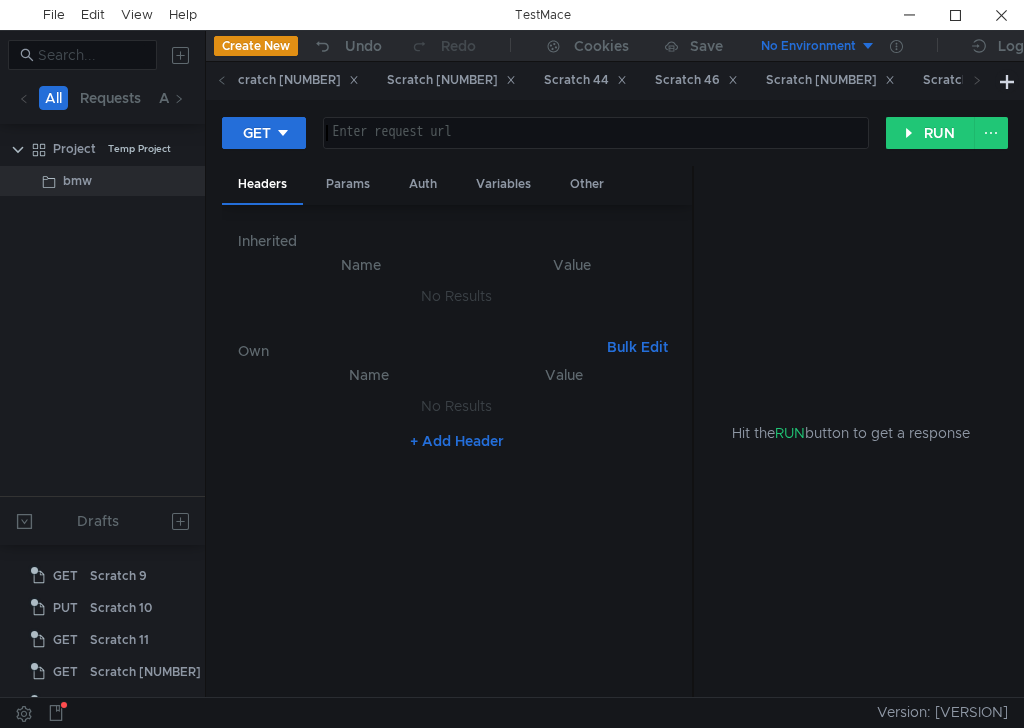 paste on "http://localhost:8091/test_result/by-billing/3" 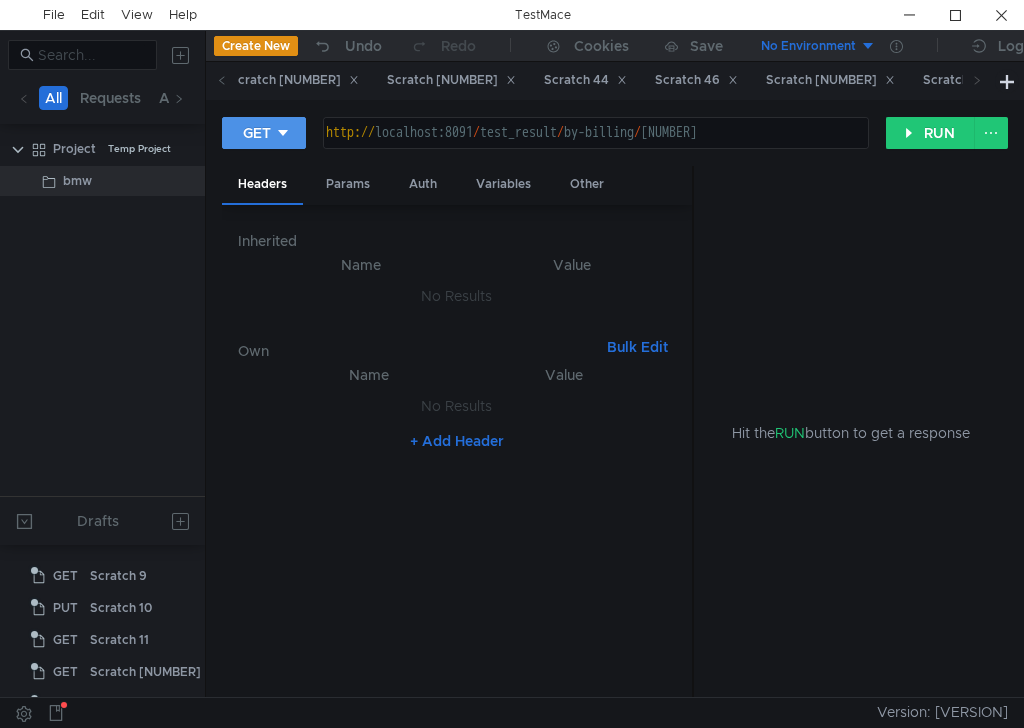 click at bounding box center [283, 133] 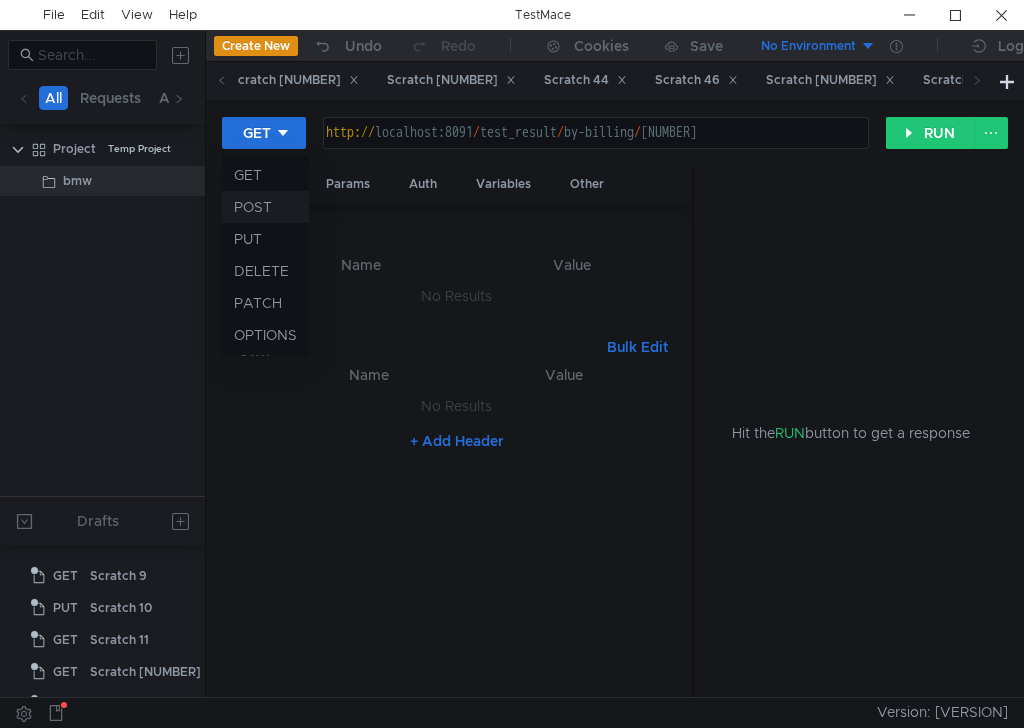 click on "POST" at bounding box center [265, 207] 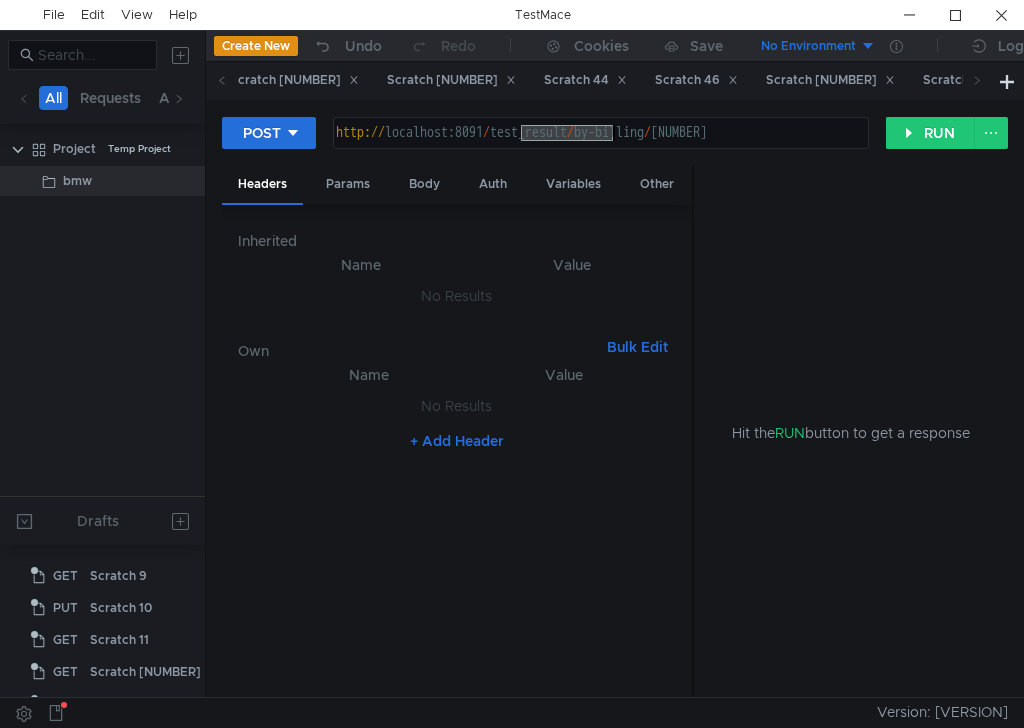 drag, startPoint x: 521, startPoint y: 133, endPoint x: 611, endPoint y: 132, distance: 90.005554 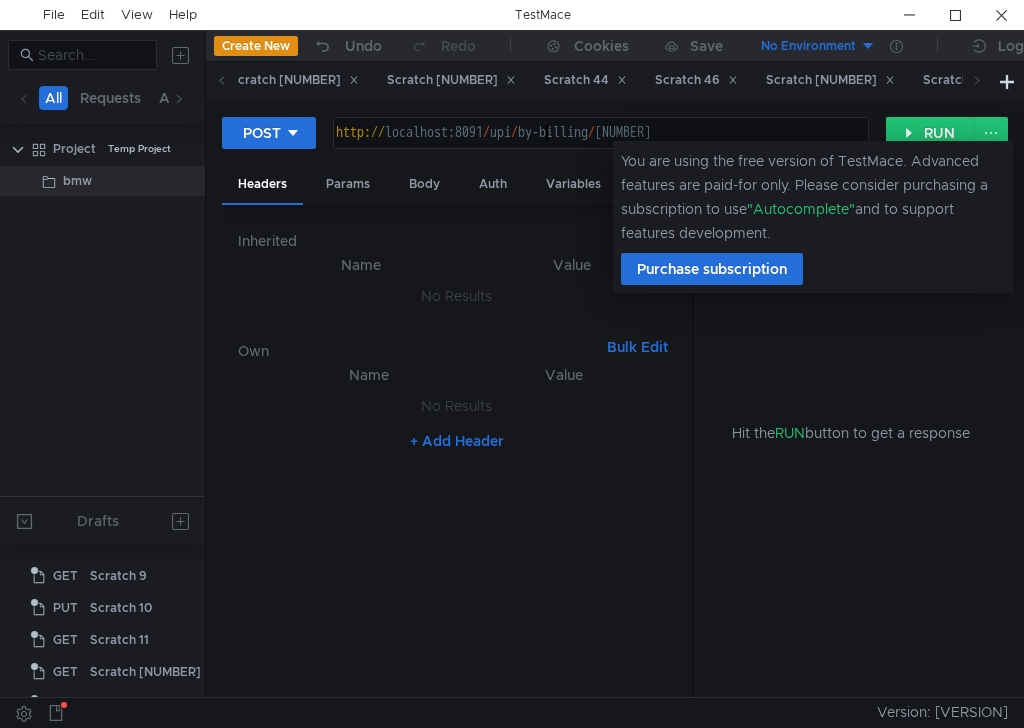 scroll, scrollTop: 0, scrollLeft: 15, axis: horizontal 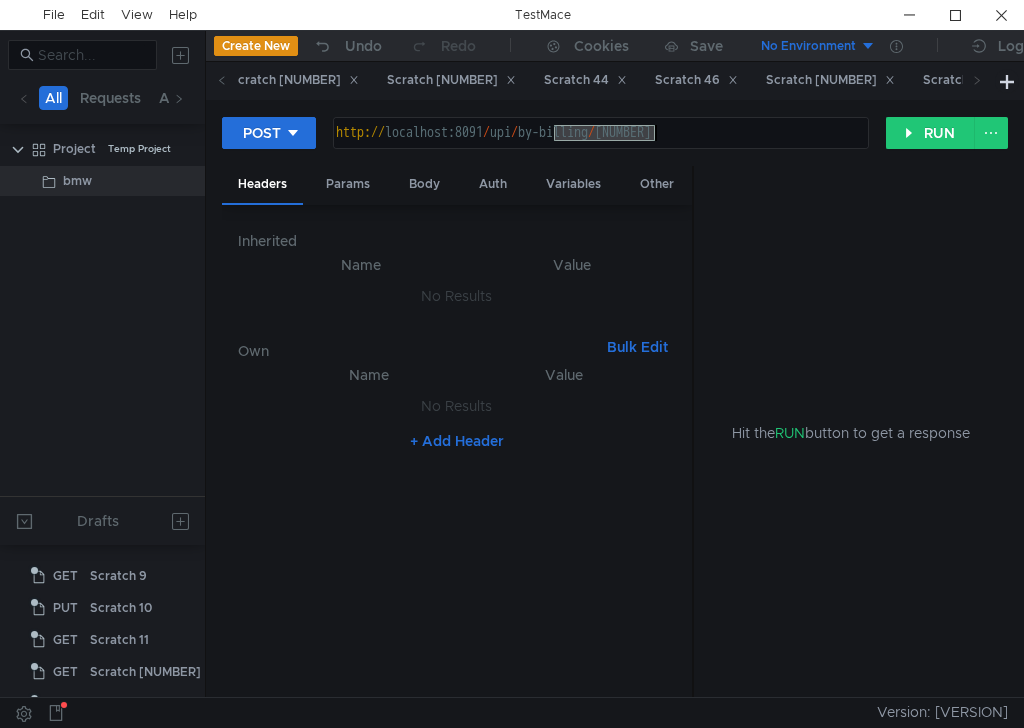 drag, startPoint x: 555, startPoint y: 132, endPoint x: 654, endPoint y: 132, distance: 99 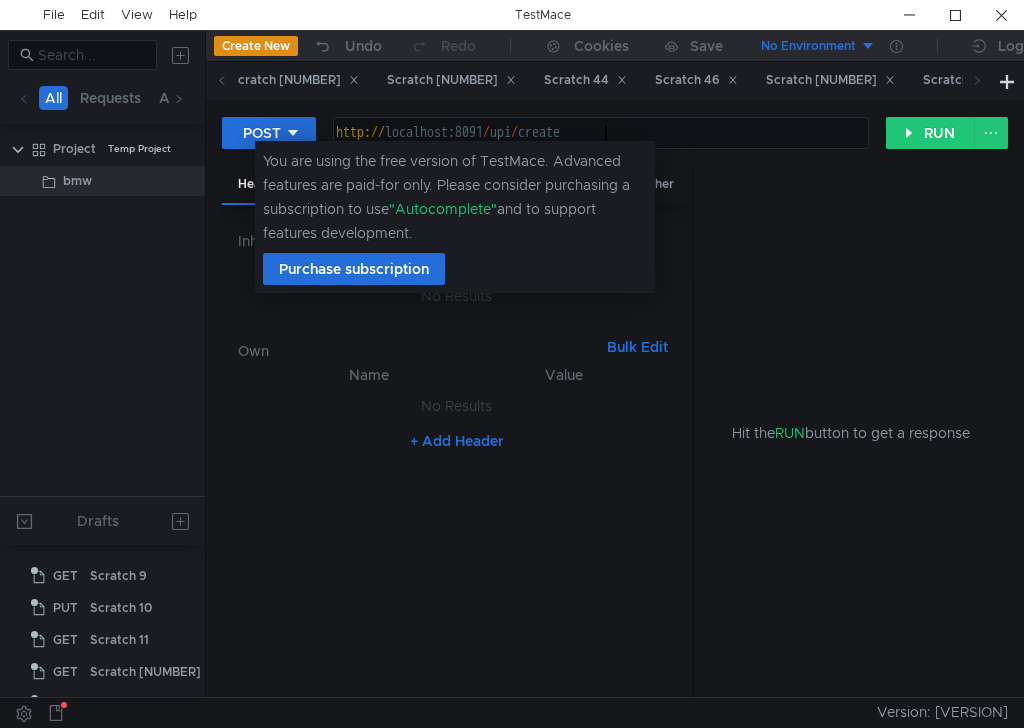scroll, scrollTop: 0, scrollLeft: 18, axis: horizontal 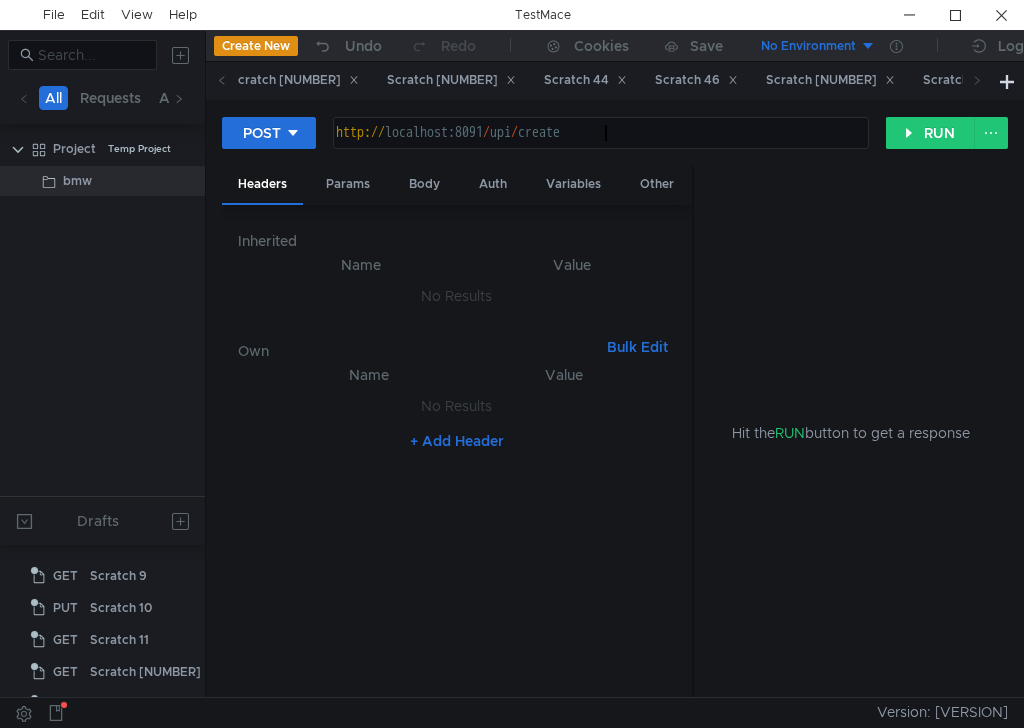 type on "http://localhost:8091/upi/create" 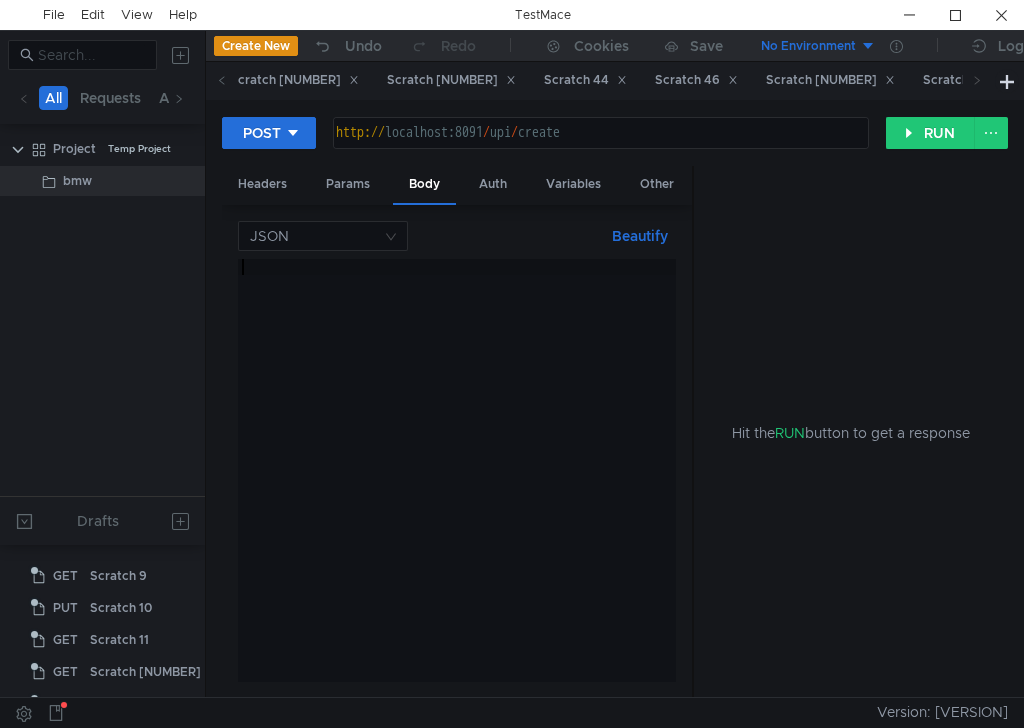 click at bounding box center (457, 486) 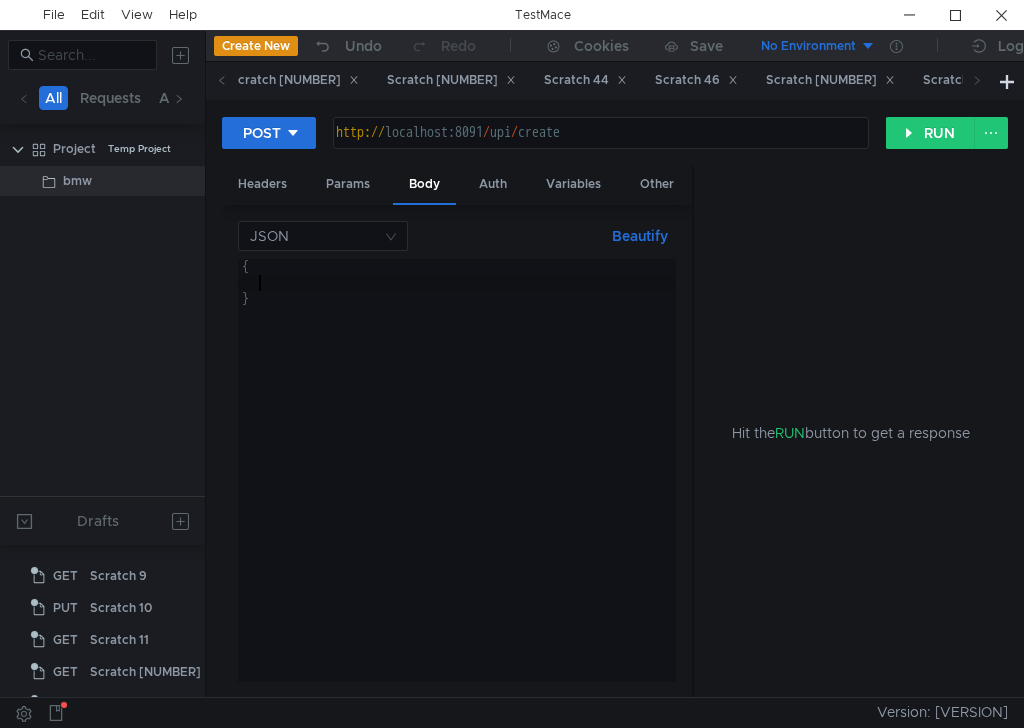 paste on "upiCode"" 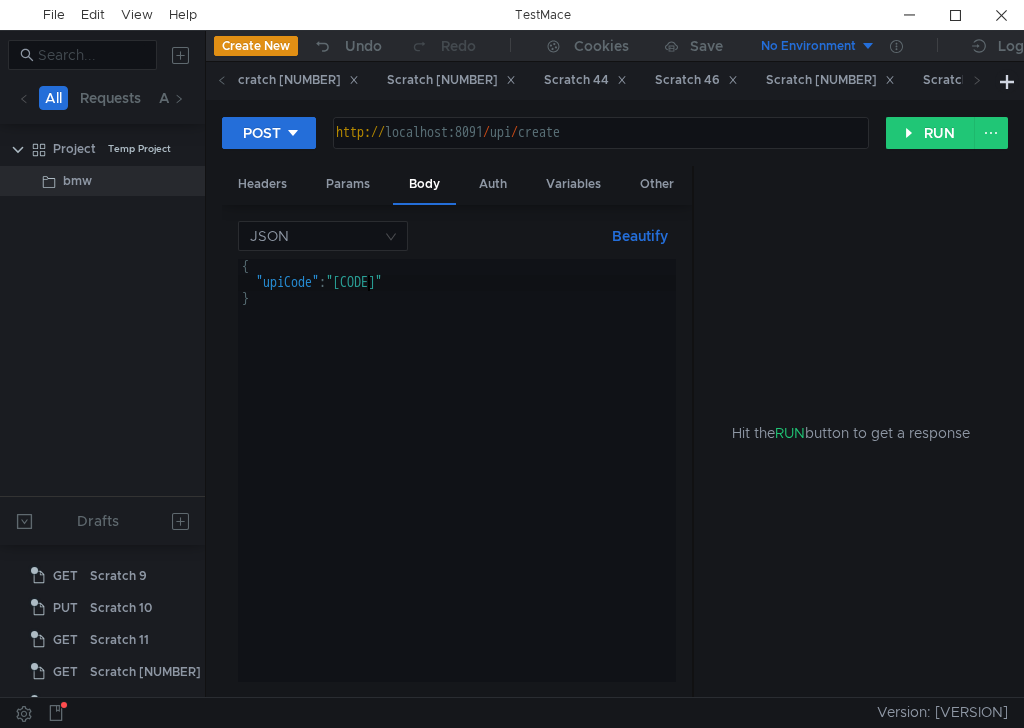 scroll, scrollTop: 0, scrollLeft: 8, axis: horizontal 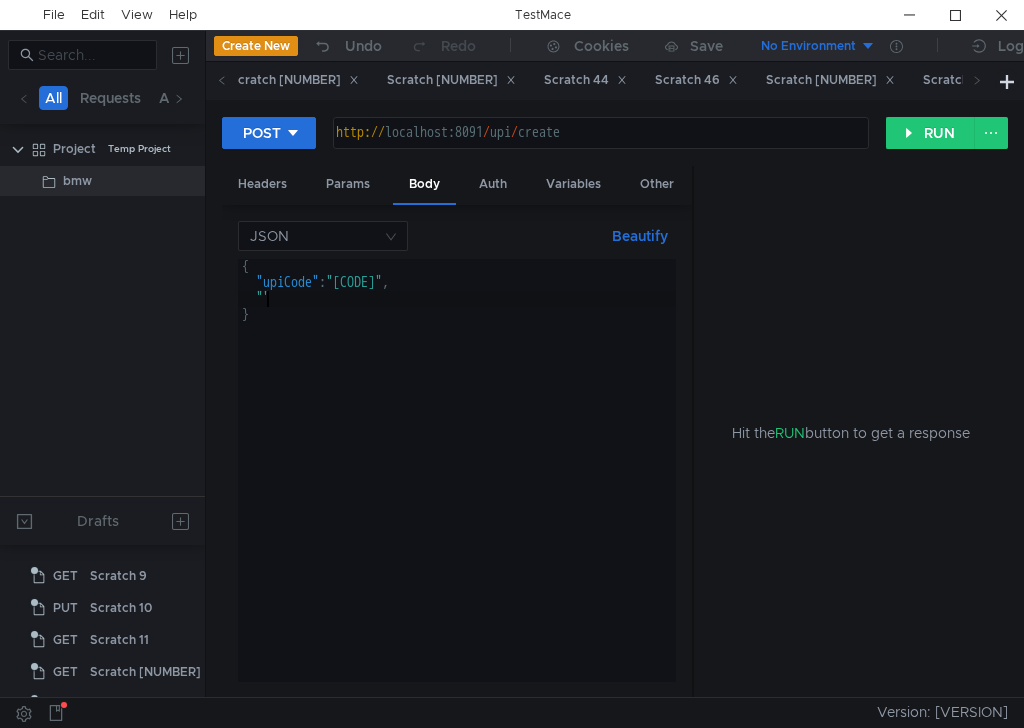 paste on "upiCode"" 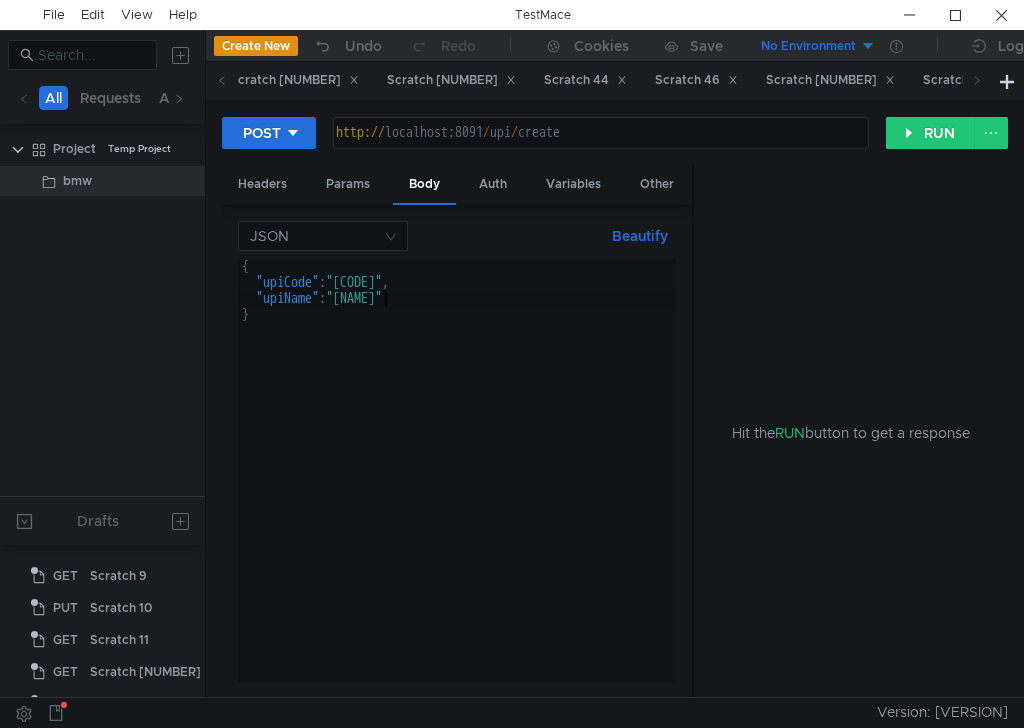 scroll, scrollTop: 0, scrollLeft: 9, axis: horizontal 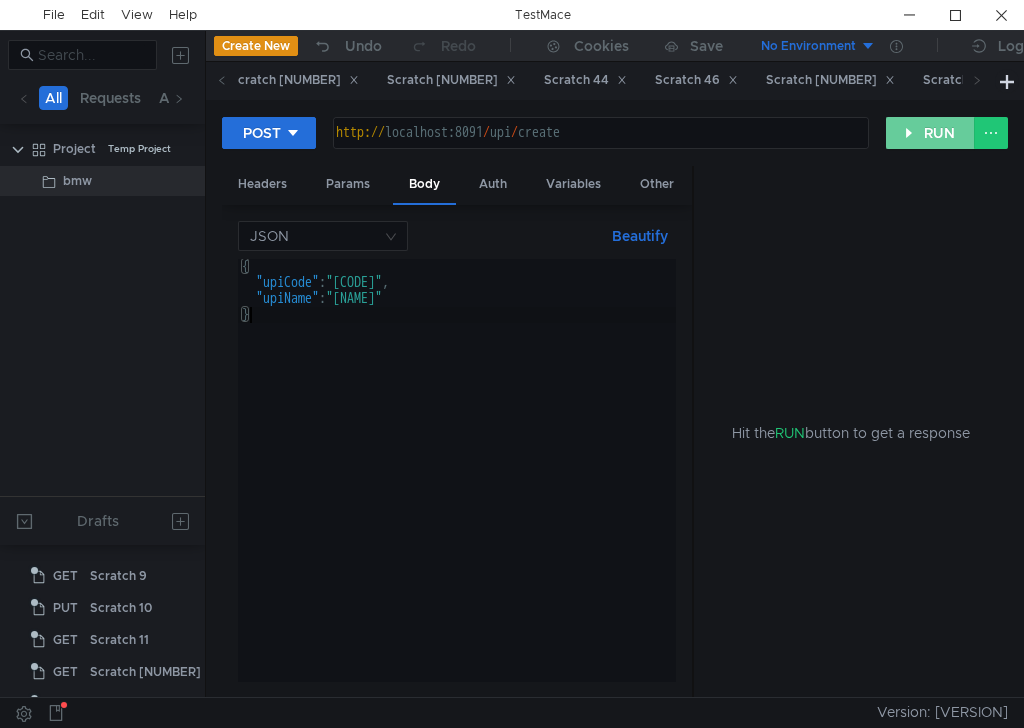 click on "•••" at bounding box center [930, 133] 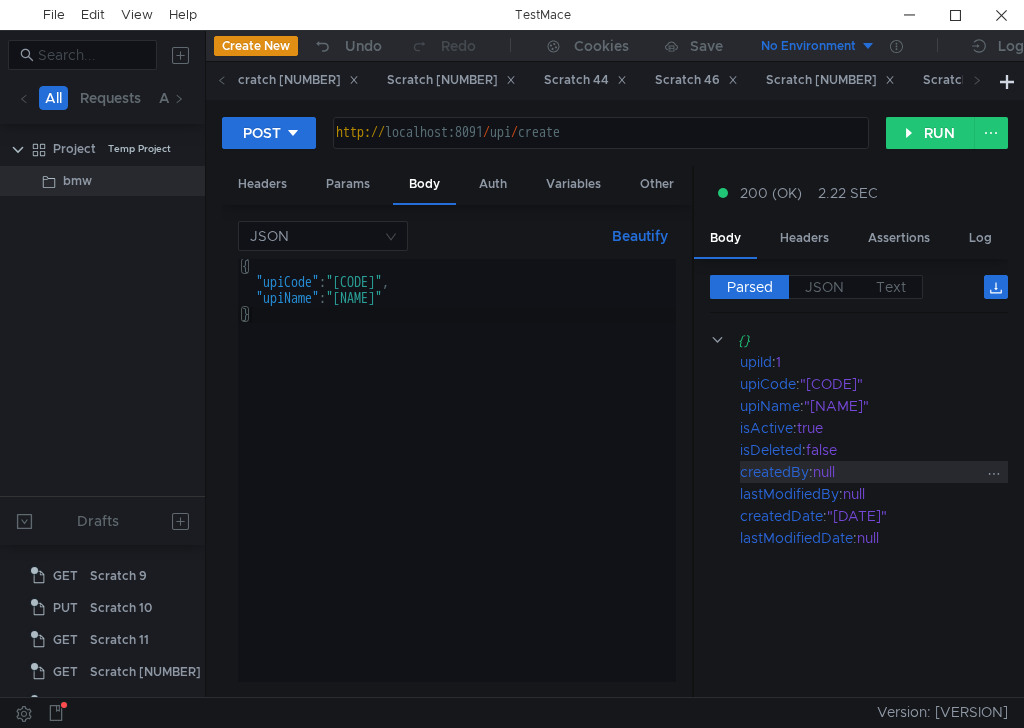 click on "createdBy" at bounding box center (730, 340) 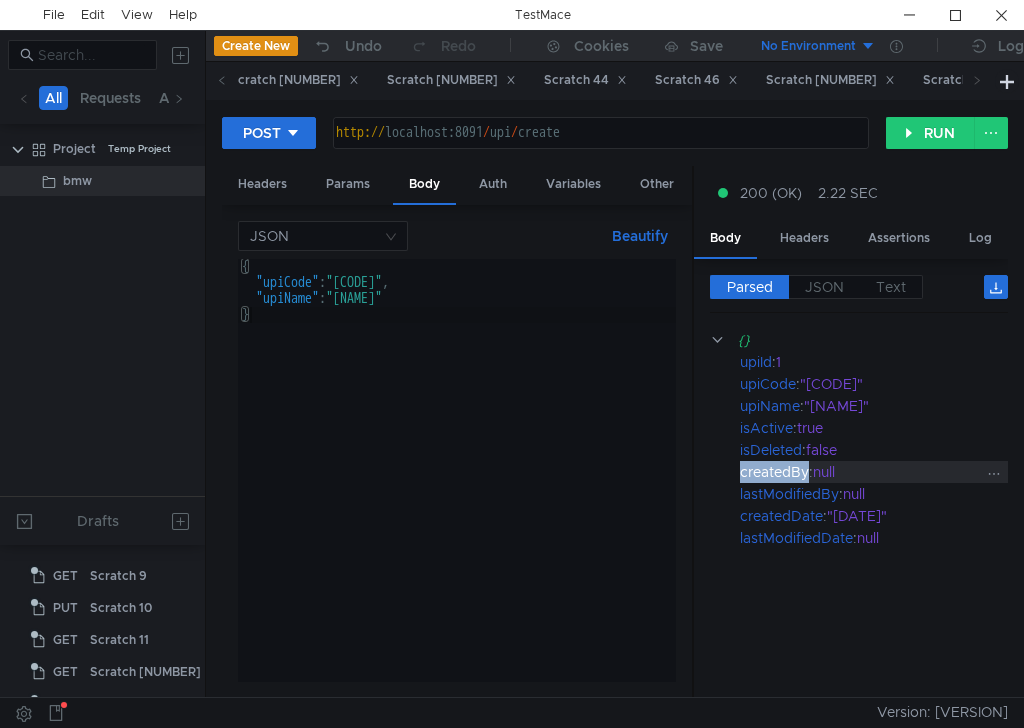 copy on "createdBy" 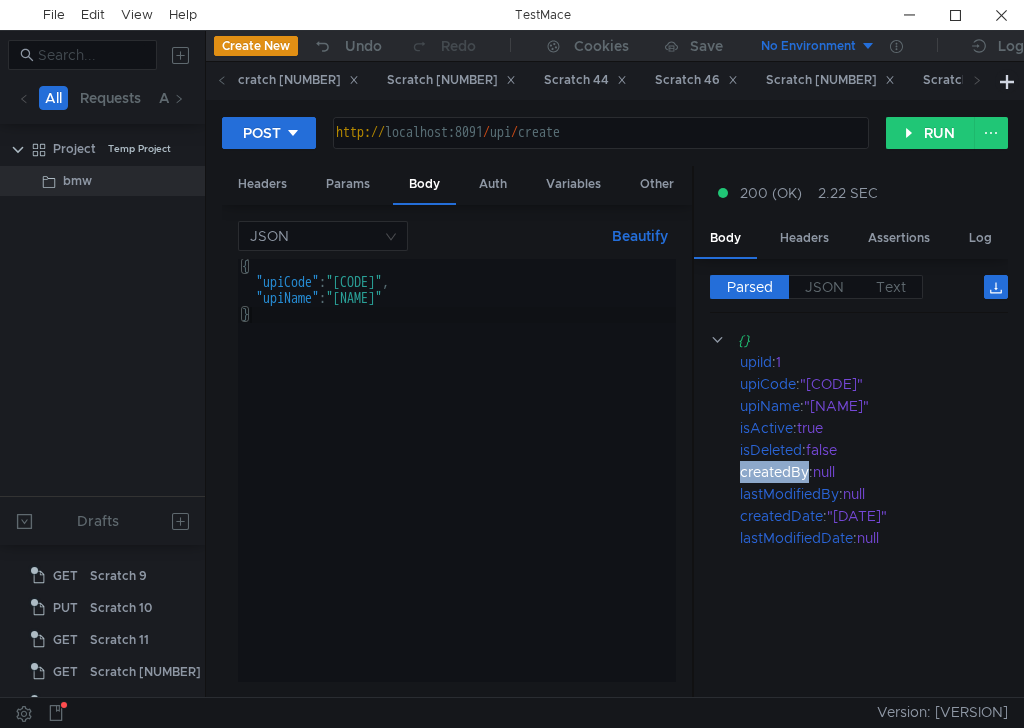 click on "{    "upiCode" : "01" ,    "upiName" : "GPay" }" at bounding box center (457, 486) 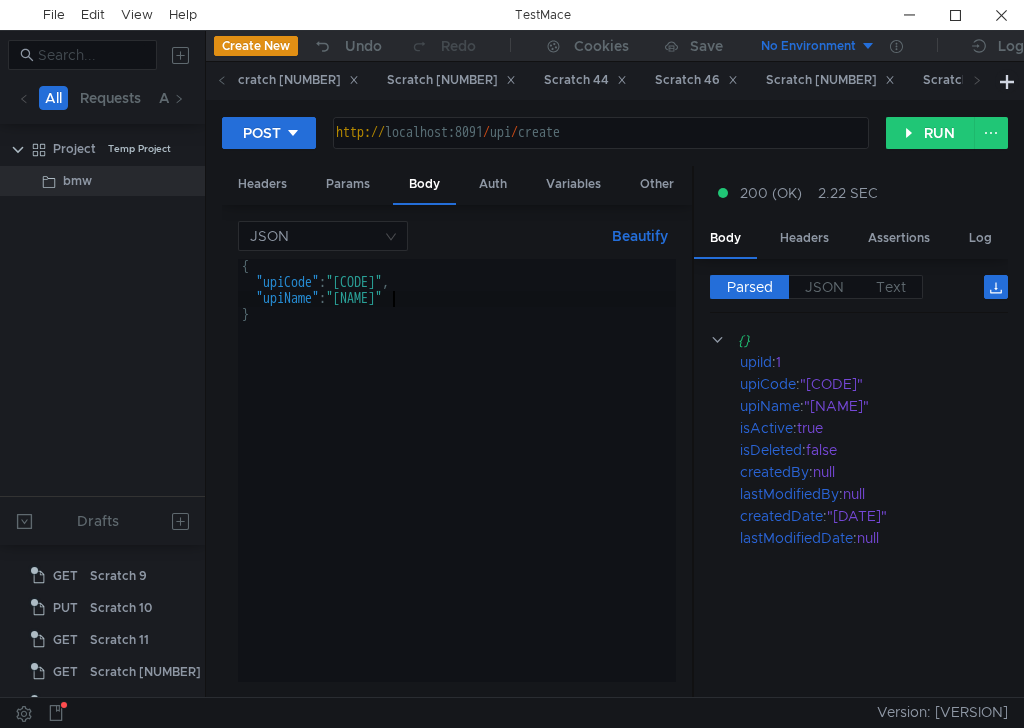 type on ""upiName":"GPay"," 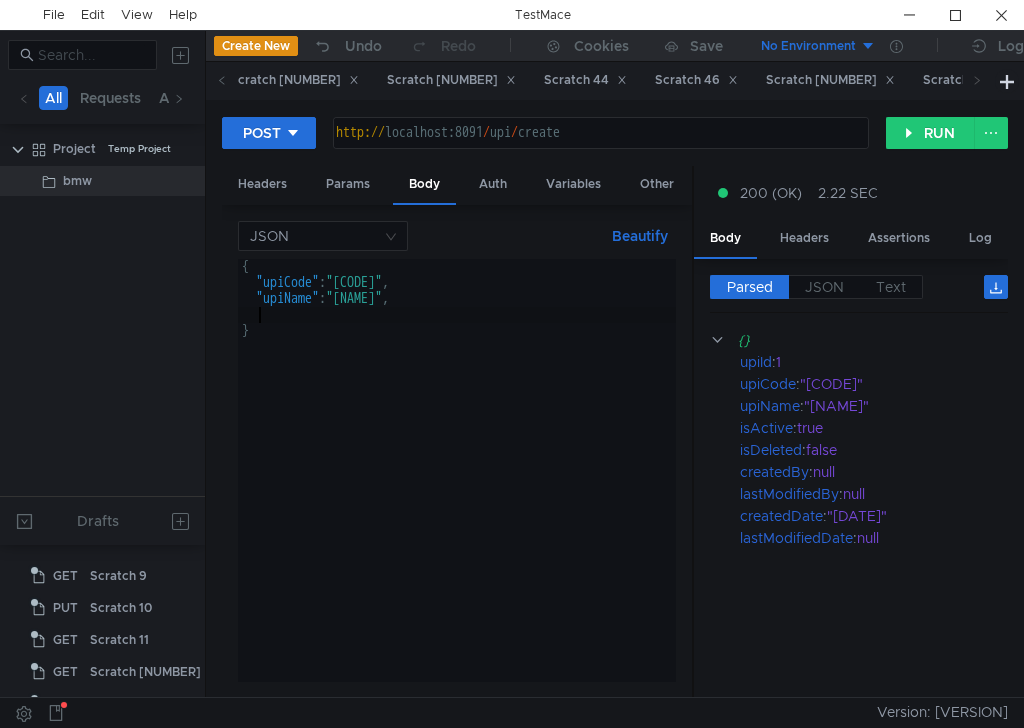 scroll, scrollTop: 0, scrollLeft: 1, axis: horizontal 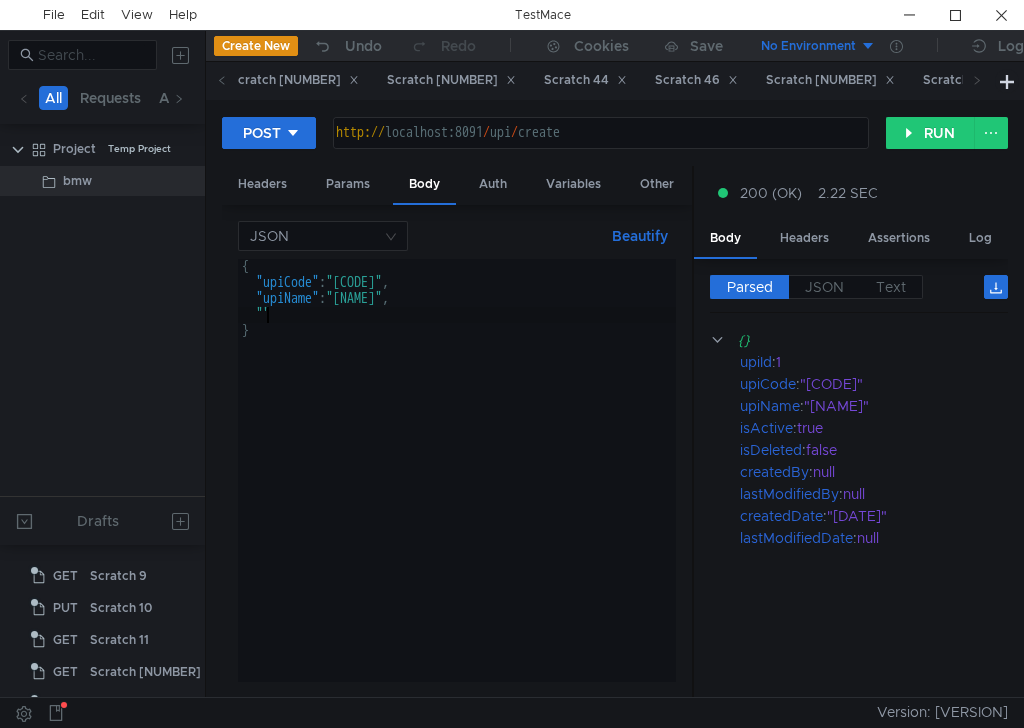 paste on "createdBy"" 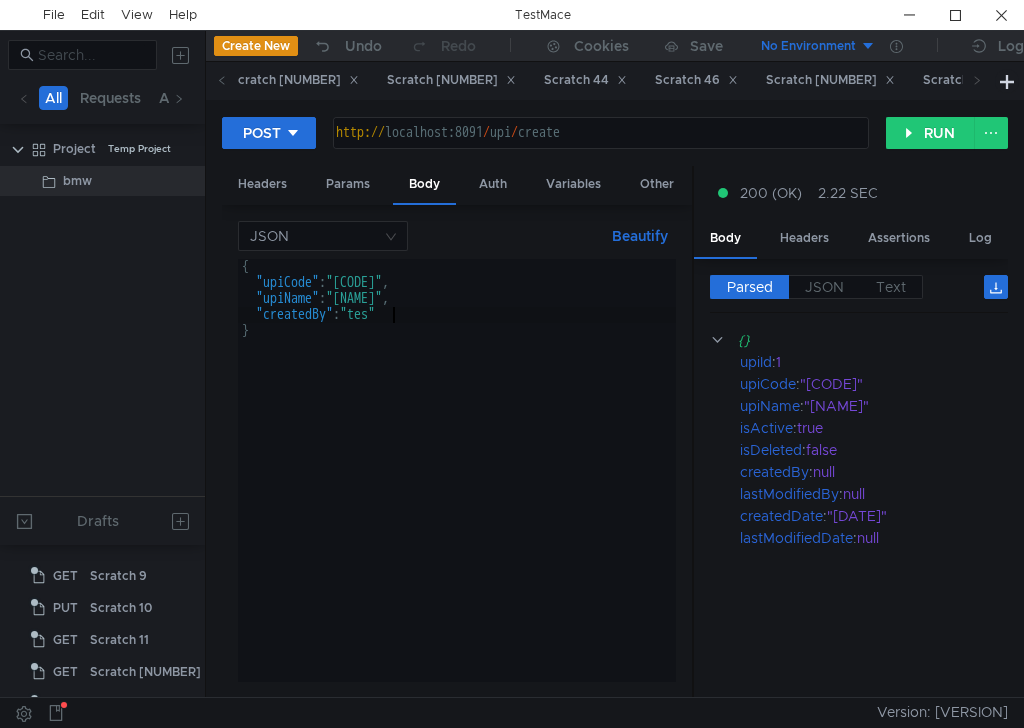 scroll, scrollTop: 0, scrollLeft: 11, axis: horizontal 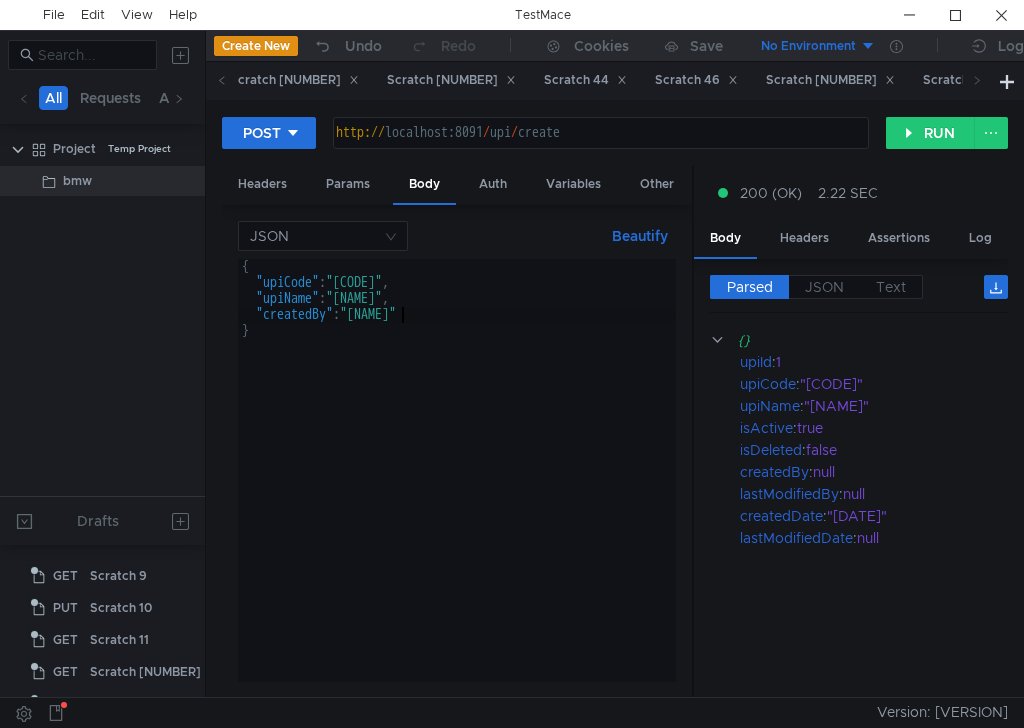 click on "{    "upiCode" : "01" ,    "upiName" : "GPay" ,    "createdBy" : "test" }" at bounding box center (457, 486) 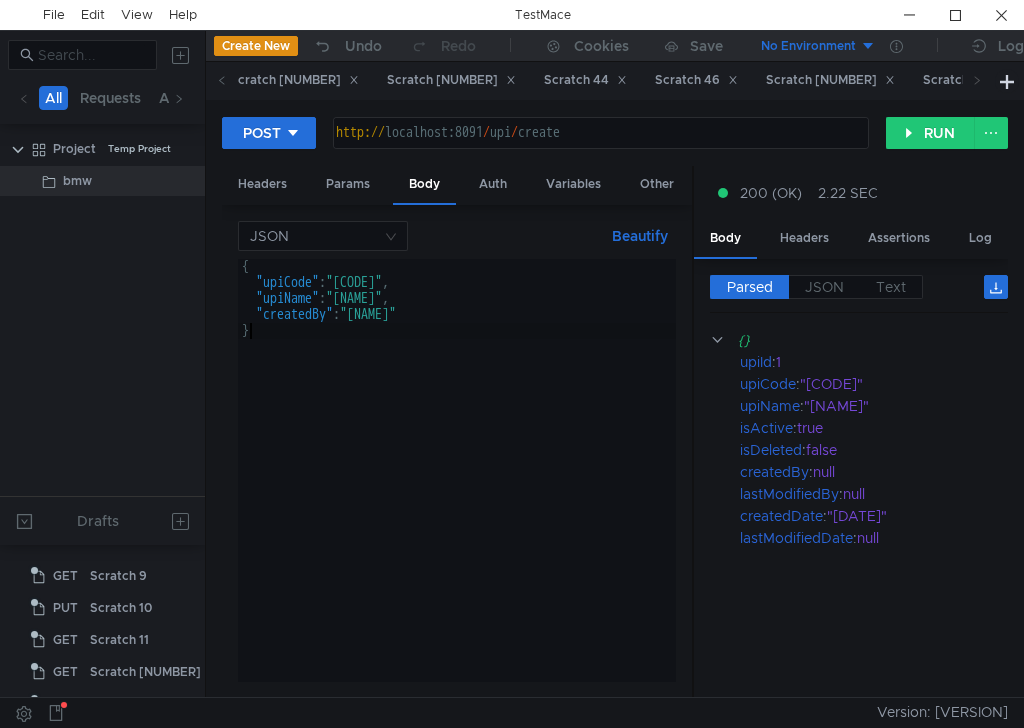 scroll, scrollTop: 0, scrollLeft: 0, axis: both 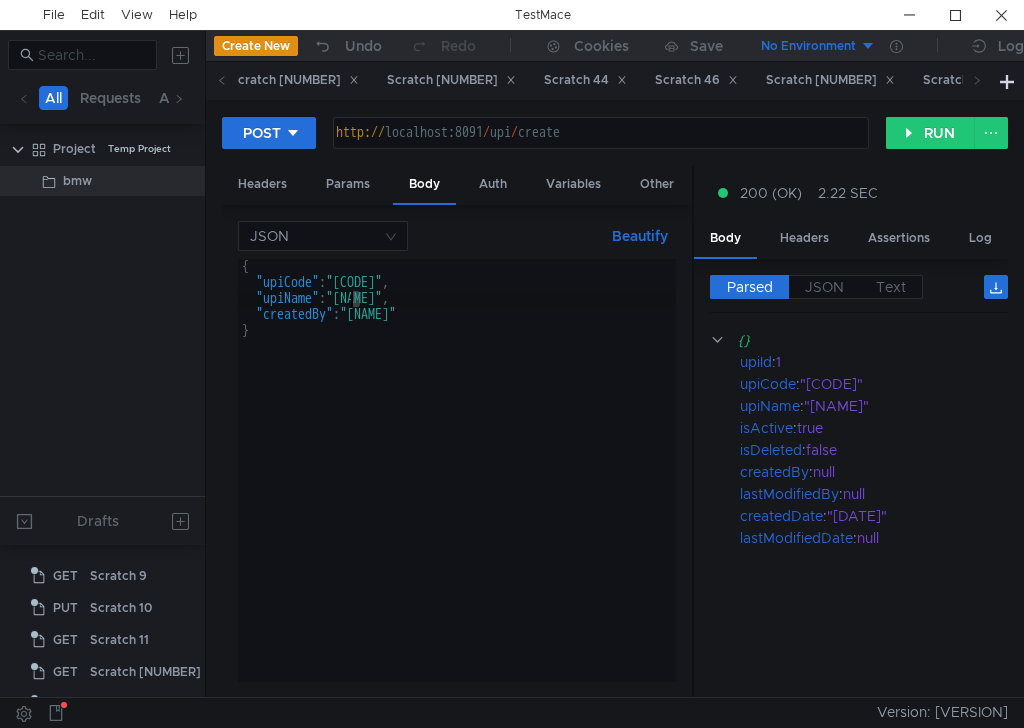 click on "{    "upiCode" : "01" ,    "upiName" : "GPay" ,    "createdBy" : "test" }" at bounding box center [457, 486] 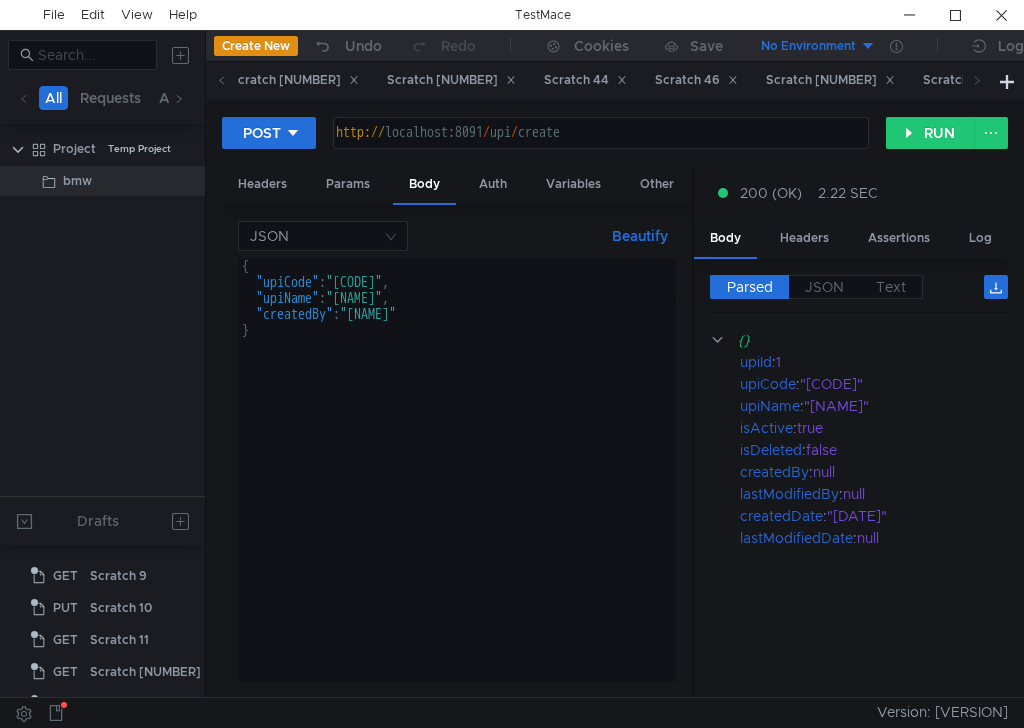 scroll, scrollTop: 0, scrollLeft: 8, axis: horizontal 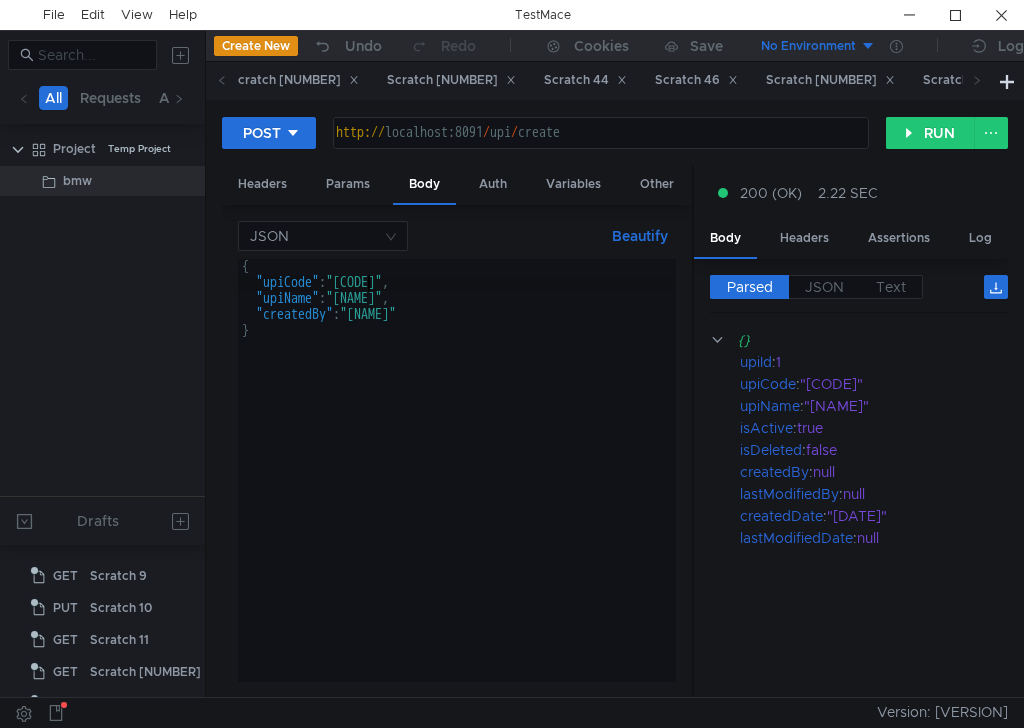 click on "{    "upiCode" : "01" ,    "upiName" : "PPay" ,    "createdBy" : "test" }" at bounding box center [457, 486] 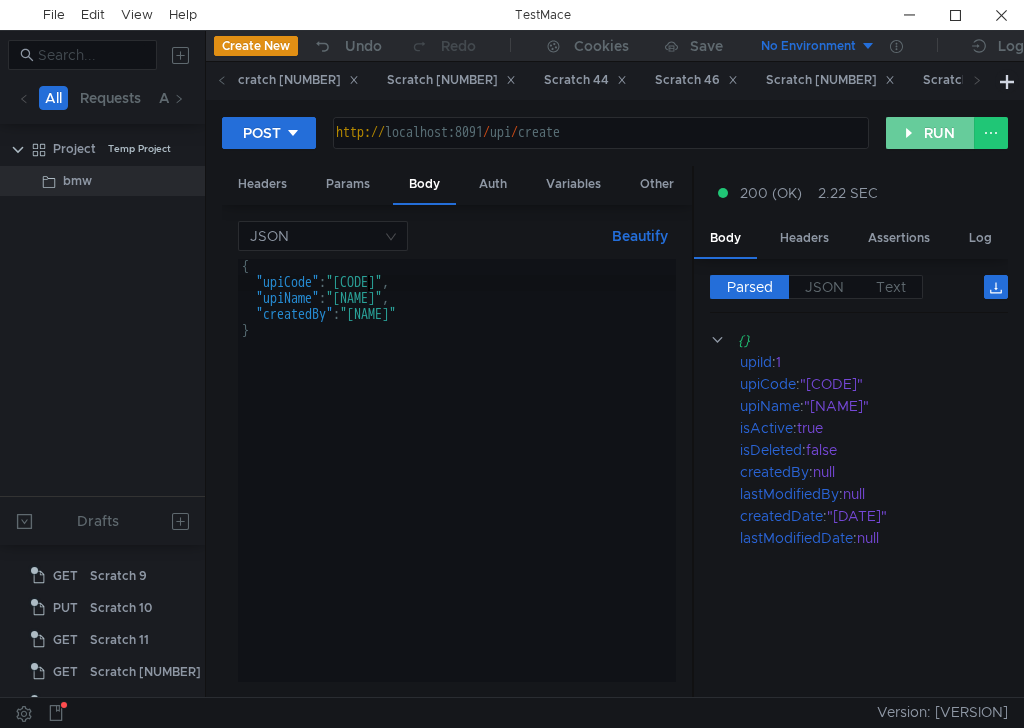 type on ""upiCode":"02"," 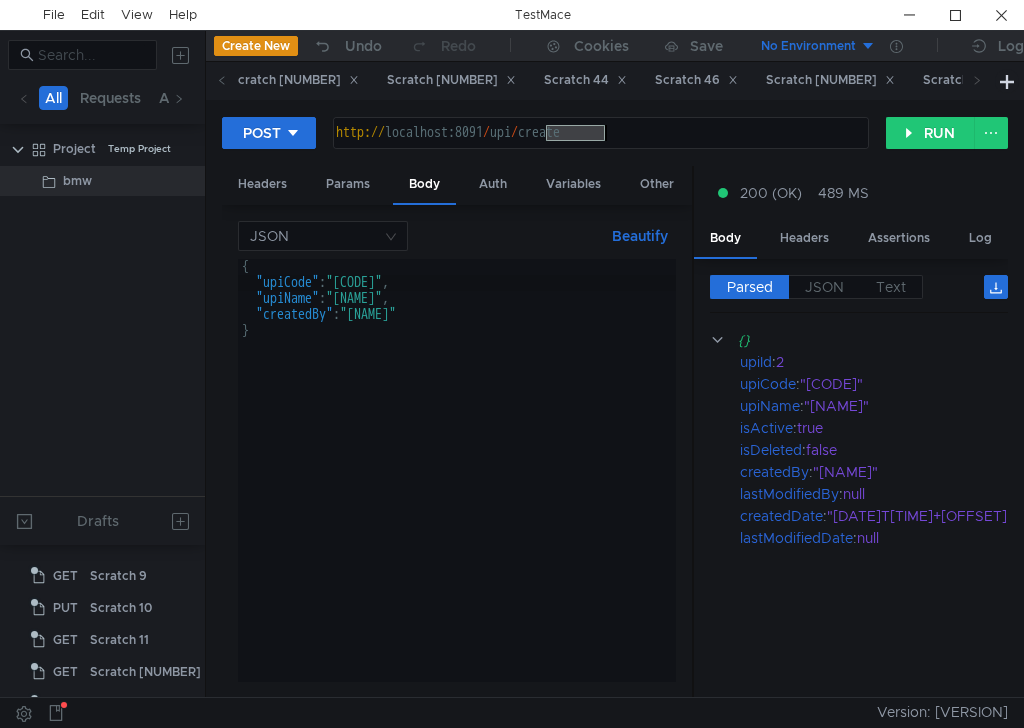 drag, startPoint x: 551, startPoint y: 136, endPoint x: 617, endPoint y: 136, distance: 66 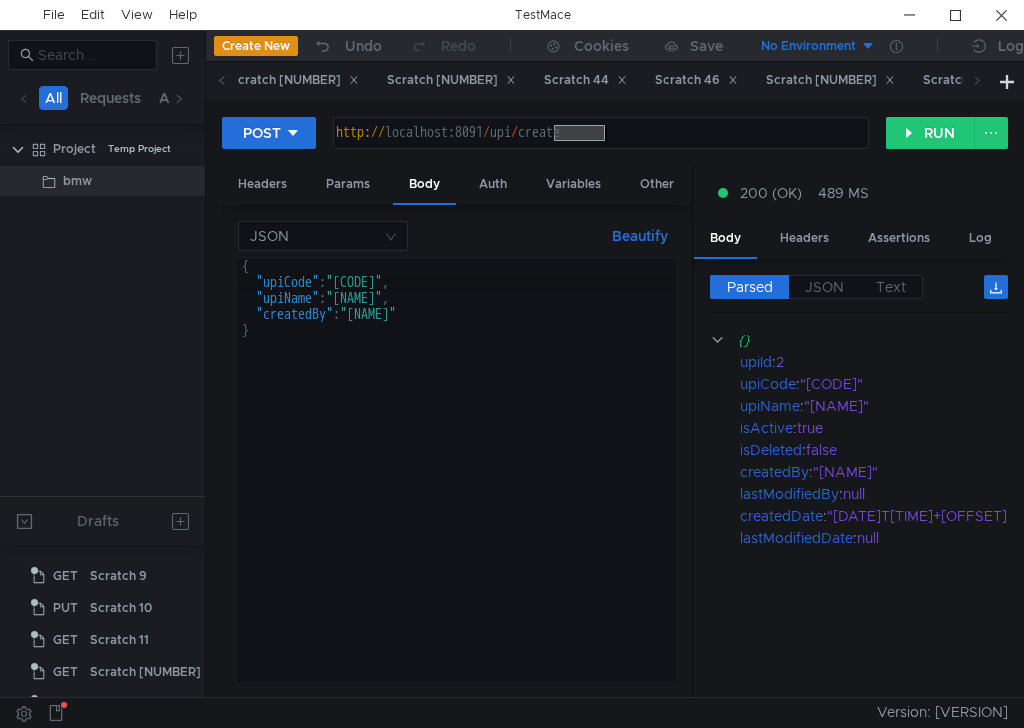drag, startPoint x: 553, startPoint y: 137, endPoint x: 617, endPoint y: 134, distance: 64.070274 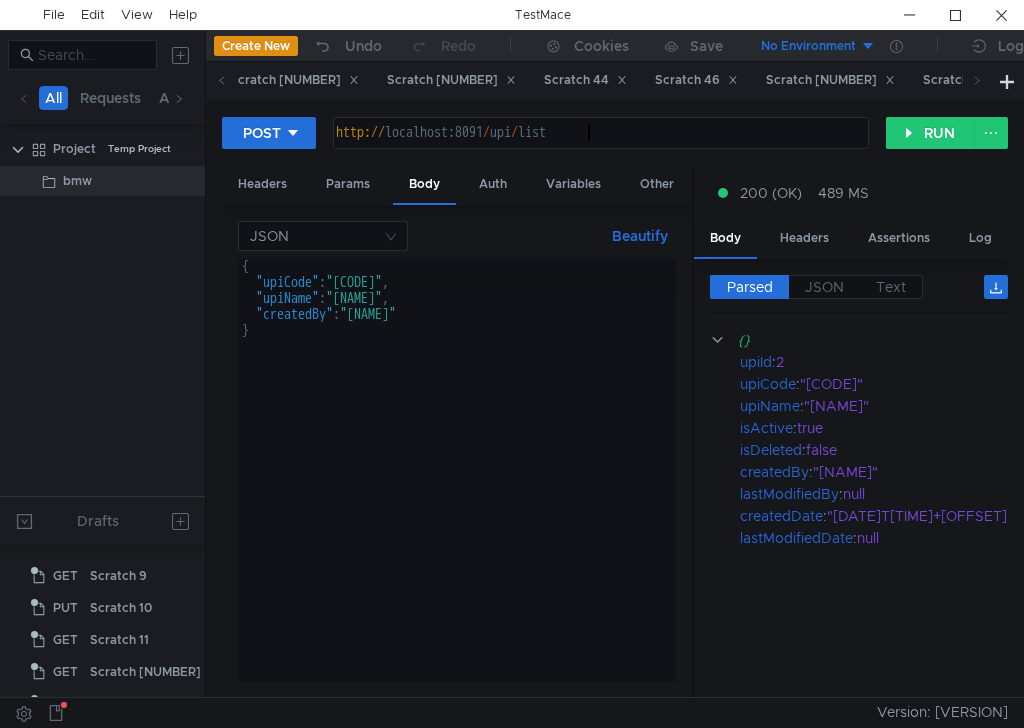 scroll, scrollTop: 0, scrollLeft: 17, axis: horizontal 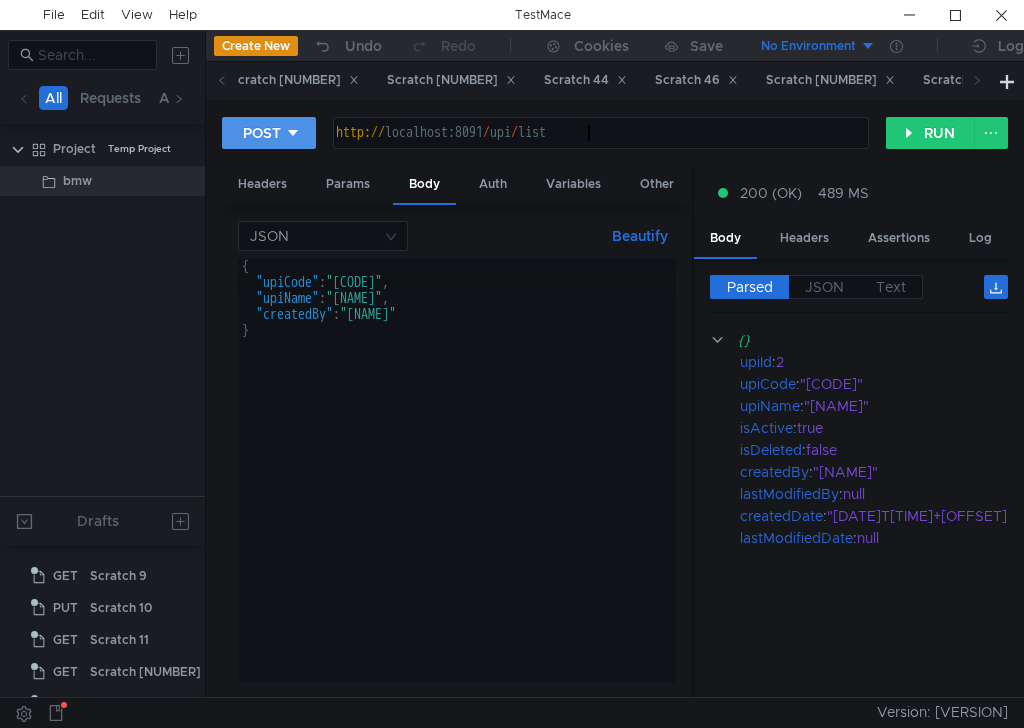click on "••••" at bounding box center [262, 133] 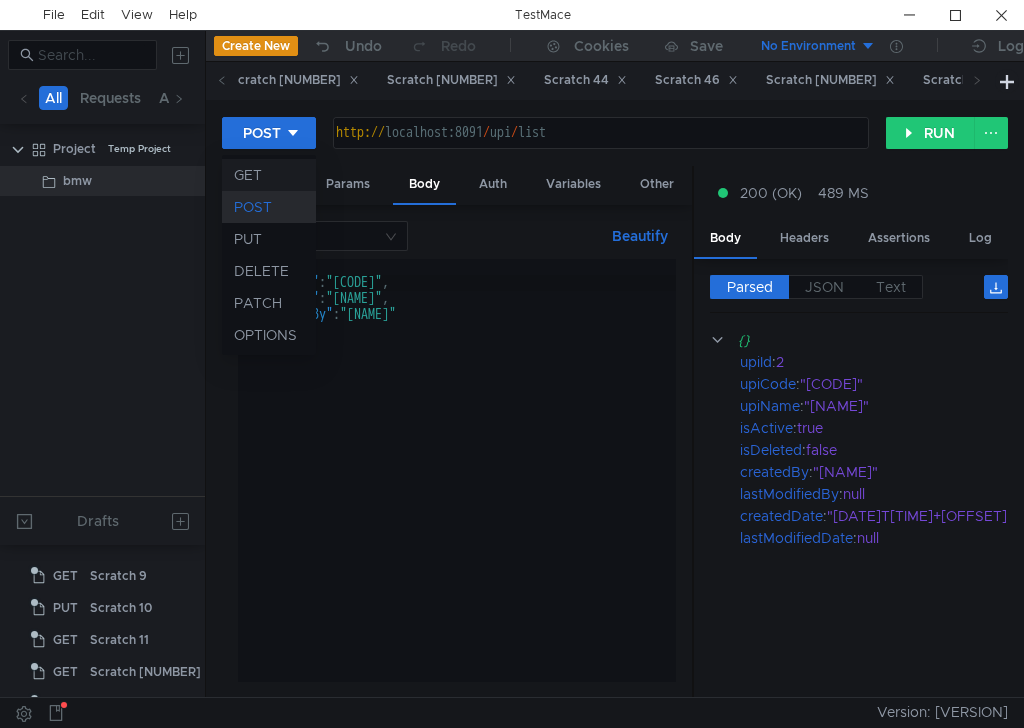 click on "•••" at bounding box center (269, 175) 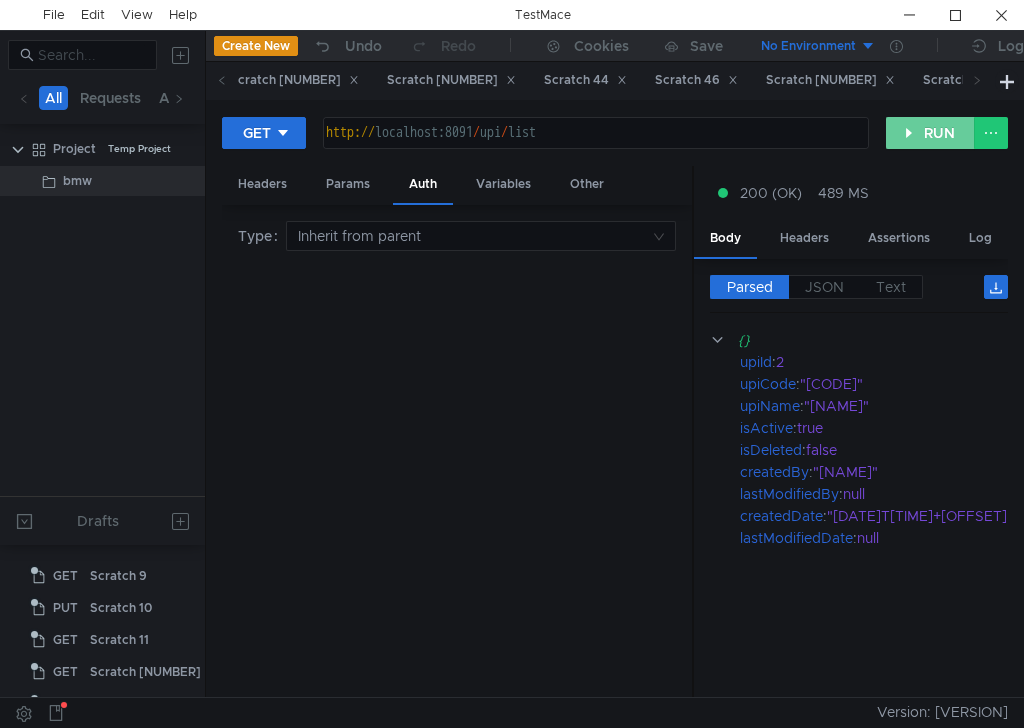 click on "•••" at bounding box center (930, 133) 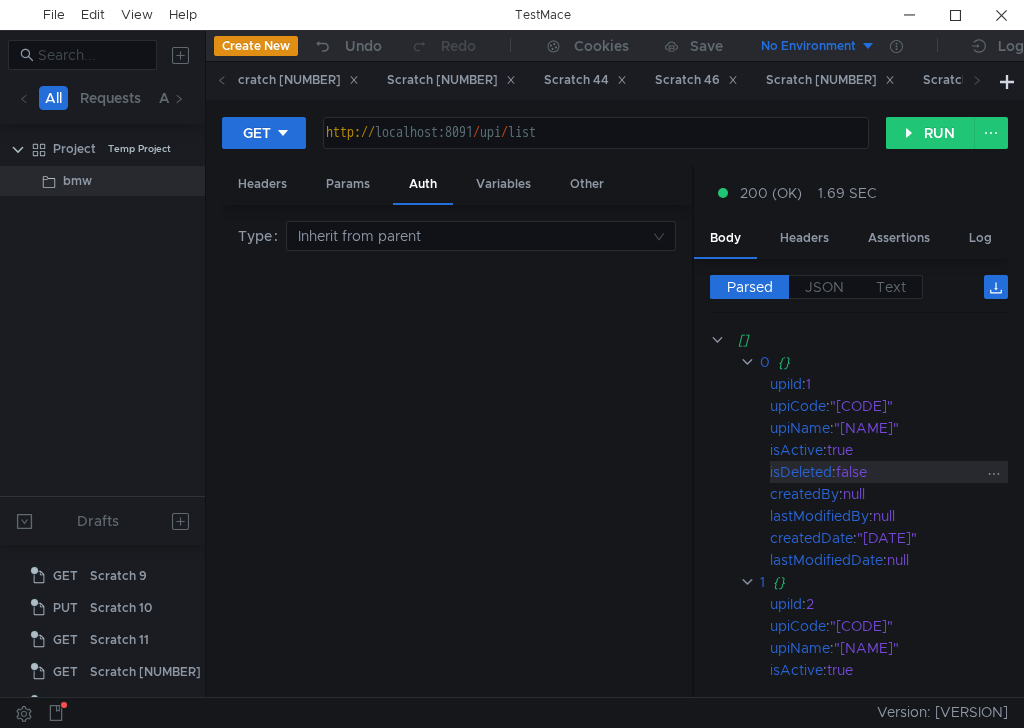 scroll, scrollTop: 159, scrollLeft: 0, axis: vertical 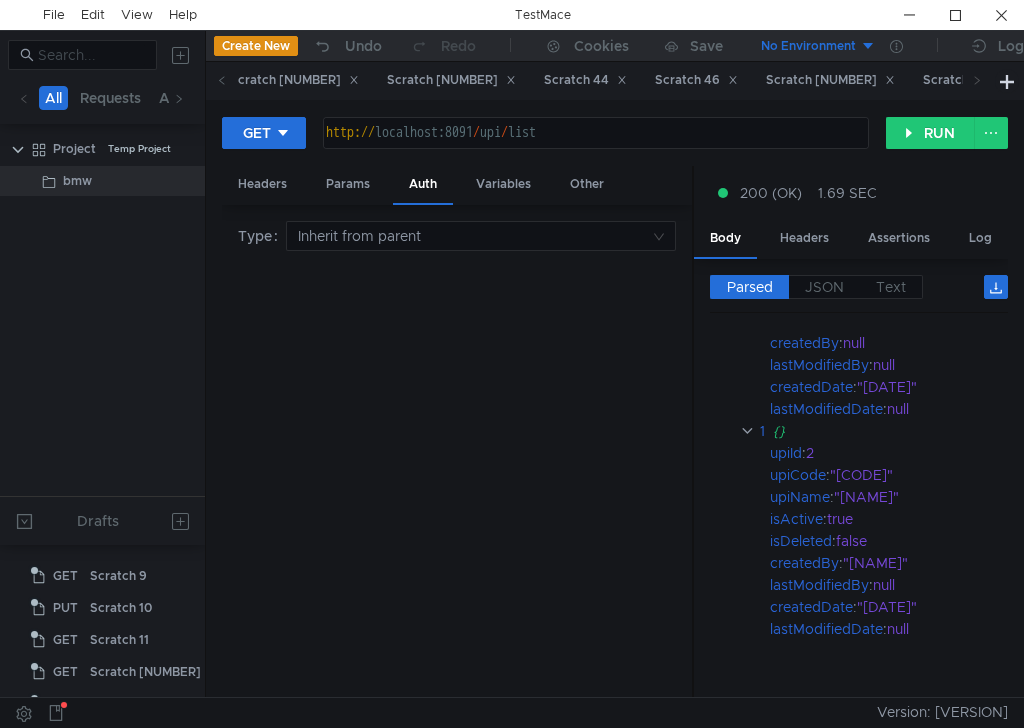 click on "http:// localhost:8091 / upi / list" at bounding box center (594, 149) 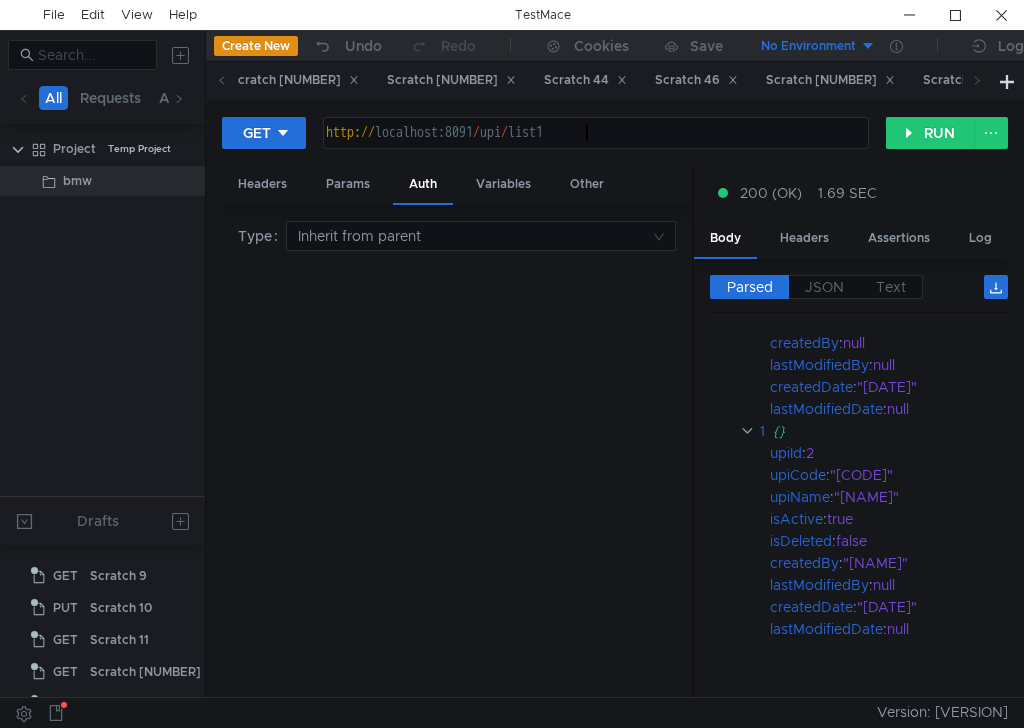 scroll, scrollTop: 0, scrollLeft: 18, axis: horizontal 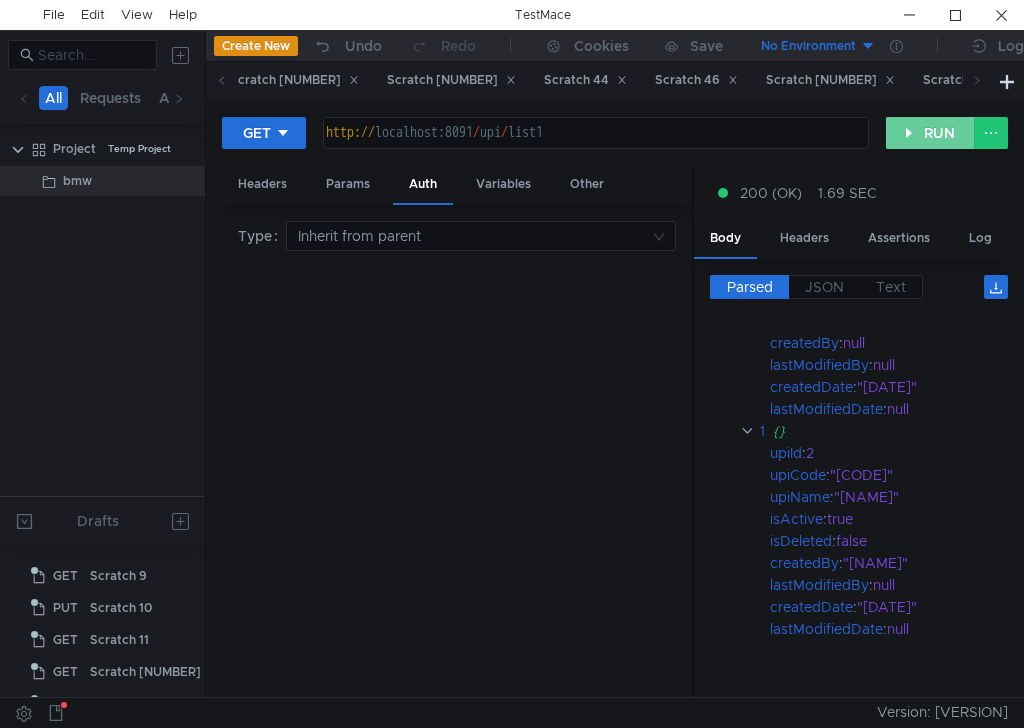click on "•••" at bounding box center (930, 133) 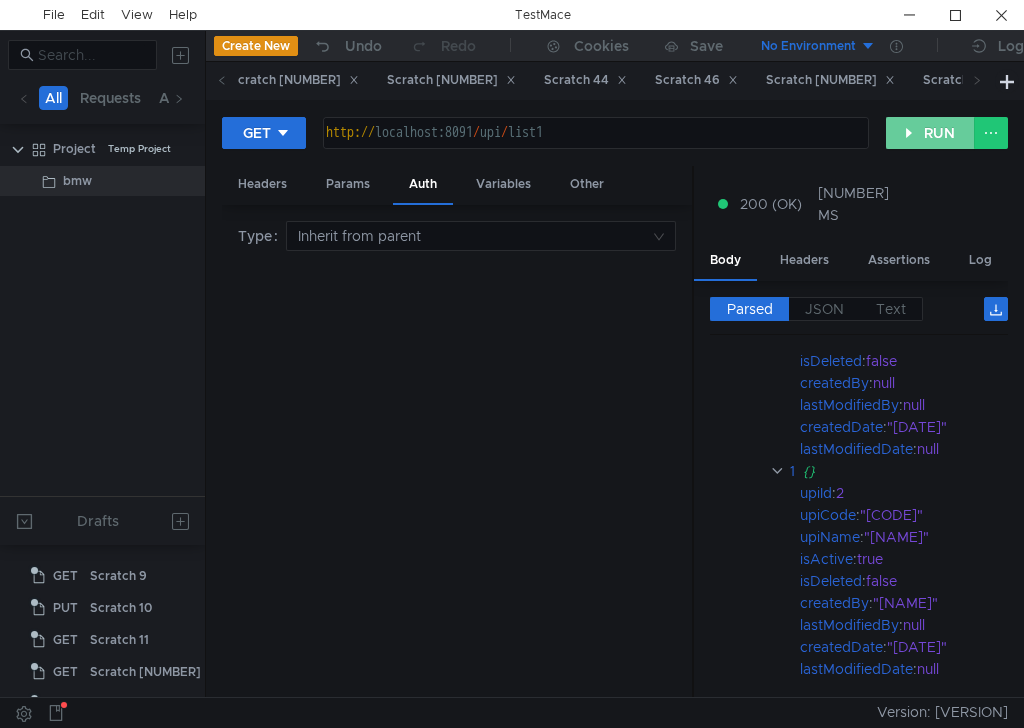 scroll, scrollTop: 0, scrollLeft: 0, axis: both 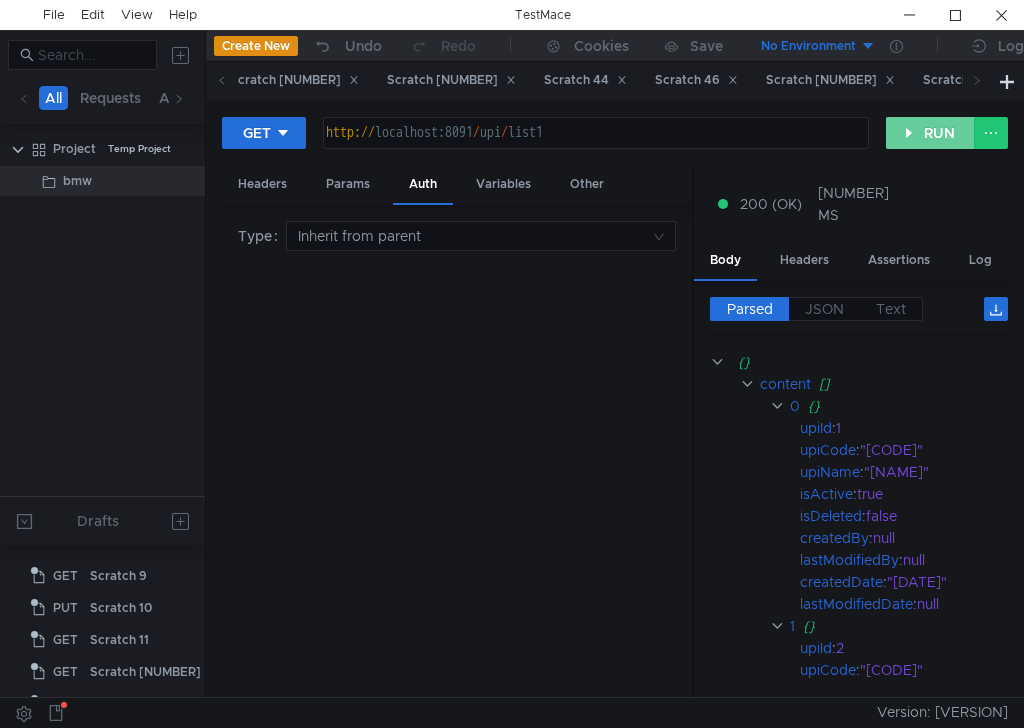 click on "•••" at bounding box center [930, 133] 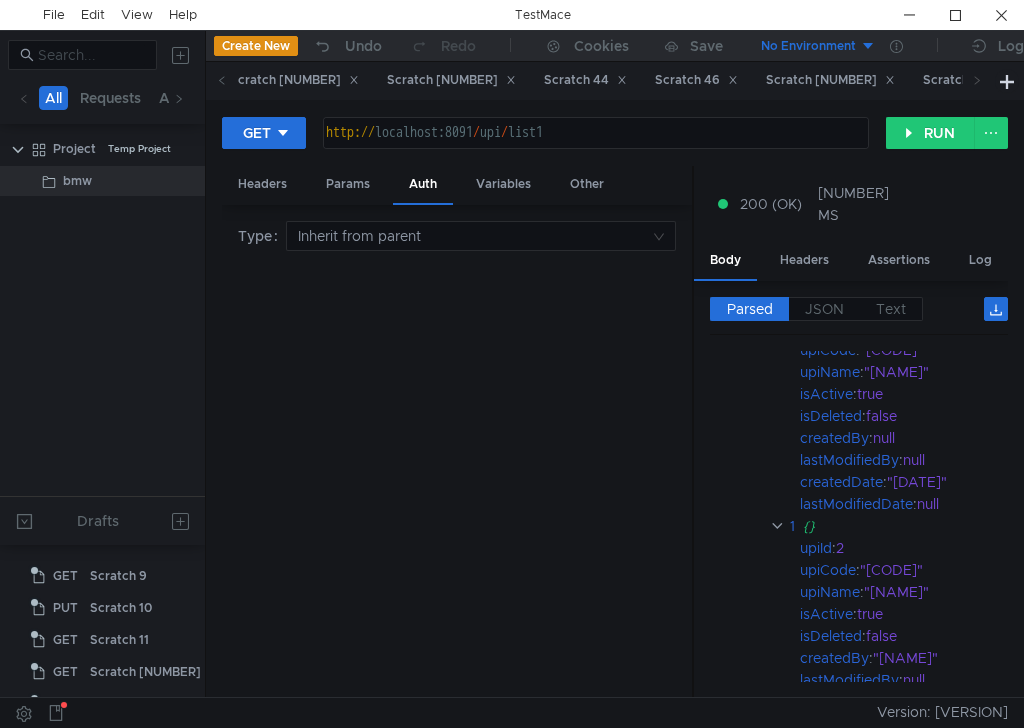 scroll, scrollTop: 0, scrollLeft: 0, axis: both 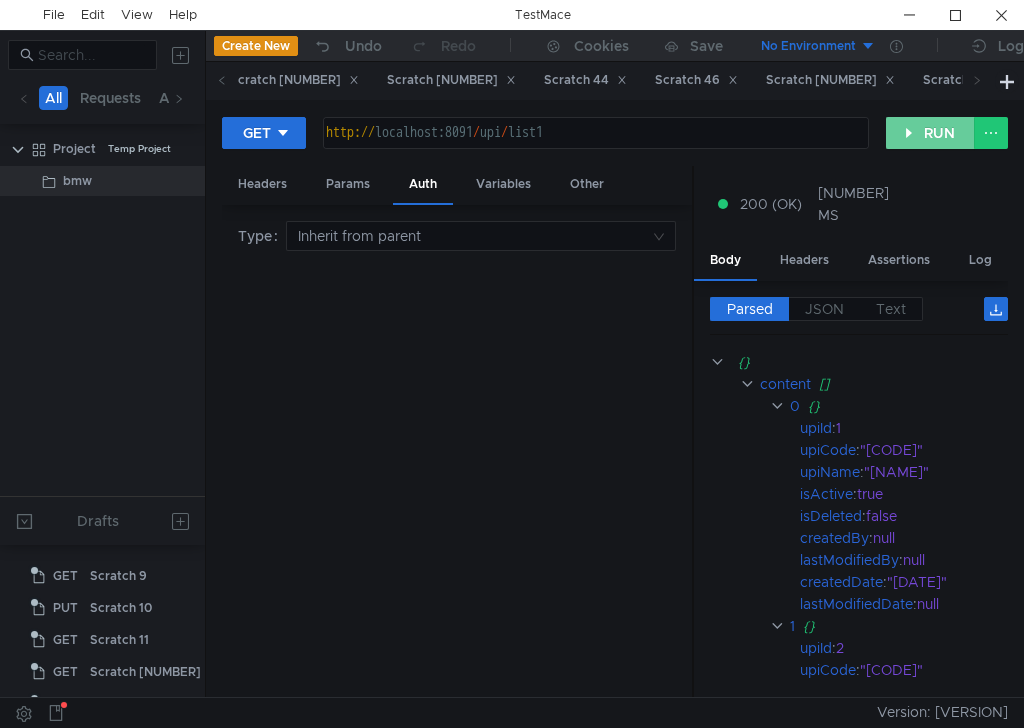 click on "•••" at bounding box center [930, 133] 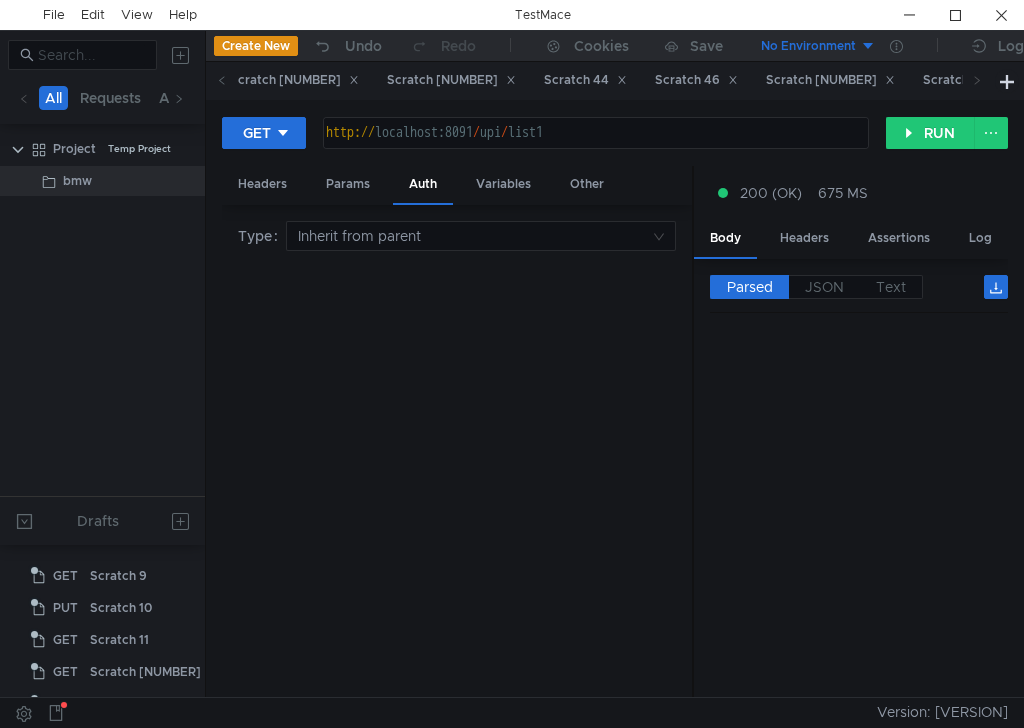 scroll, scrollTop: 0, scrollLeft: 0, axis: both 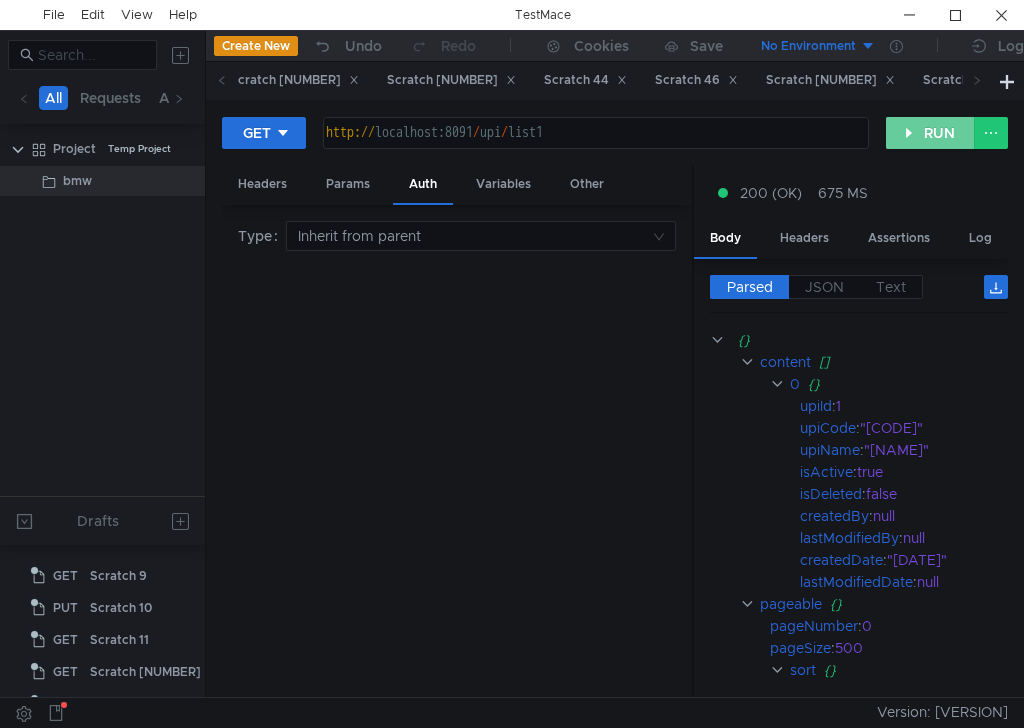 click on "•••" at bounding box center [930, 133] 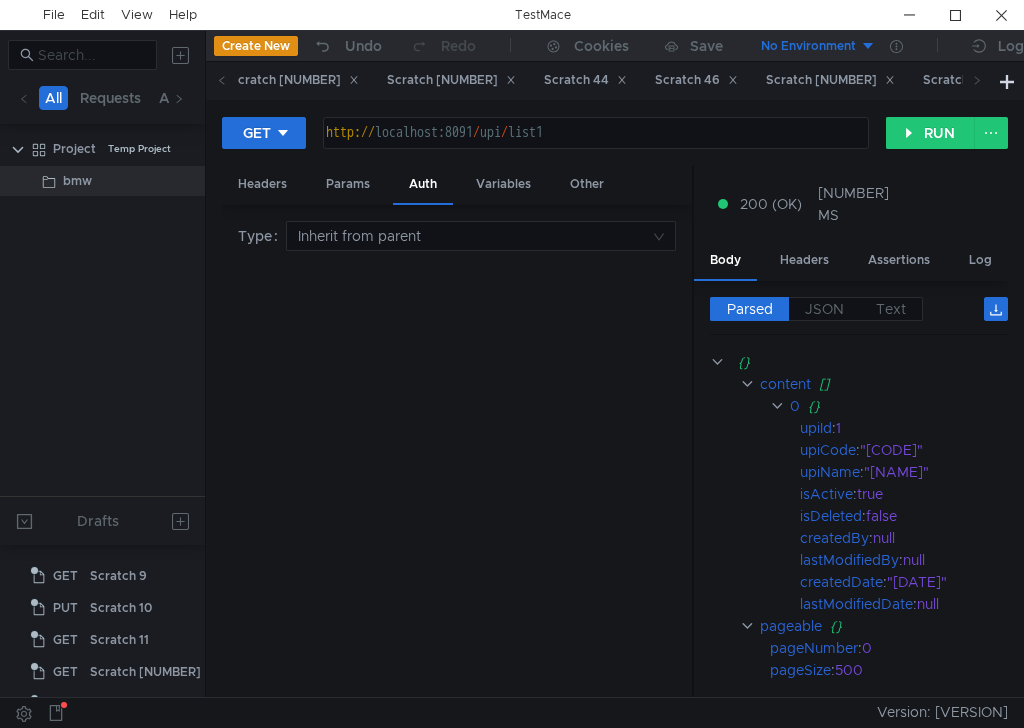 click on "http:// localhost:8091 / upi / list1" at bounding box center [594, 149] 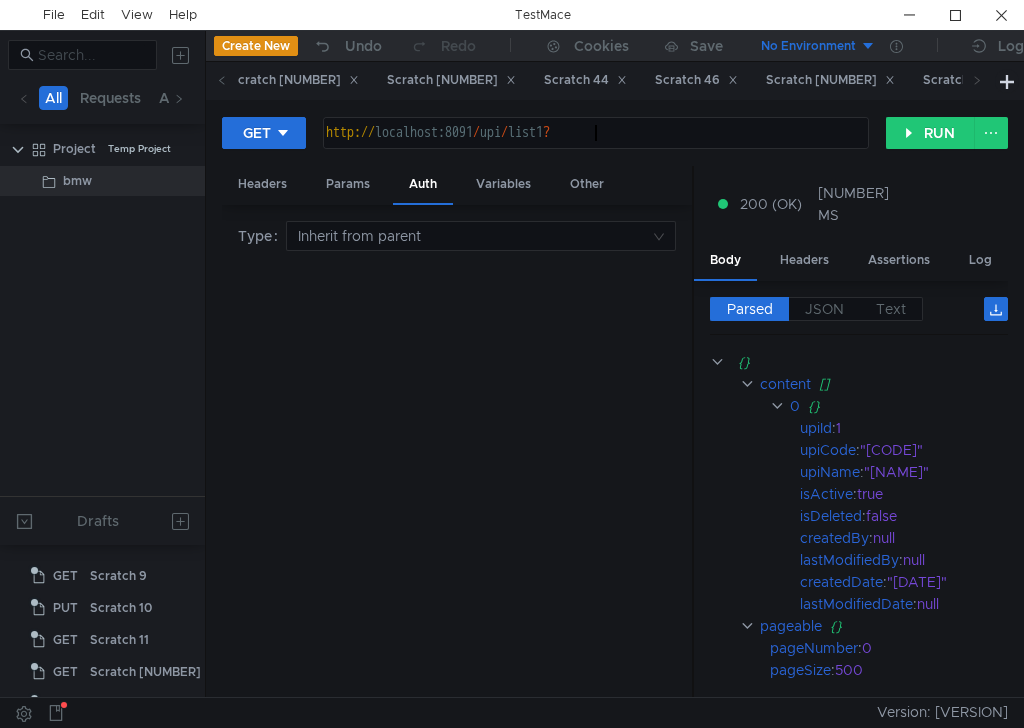 paste on "sort" 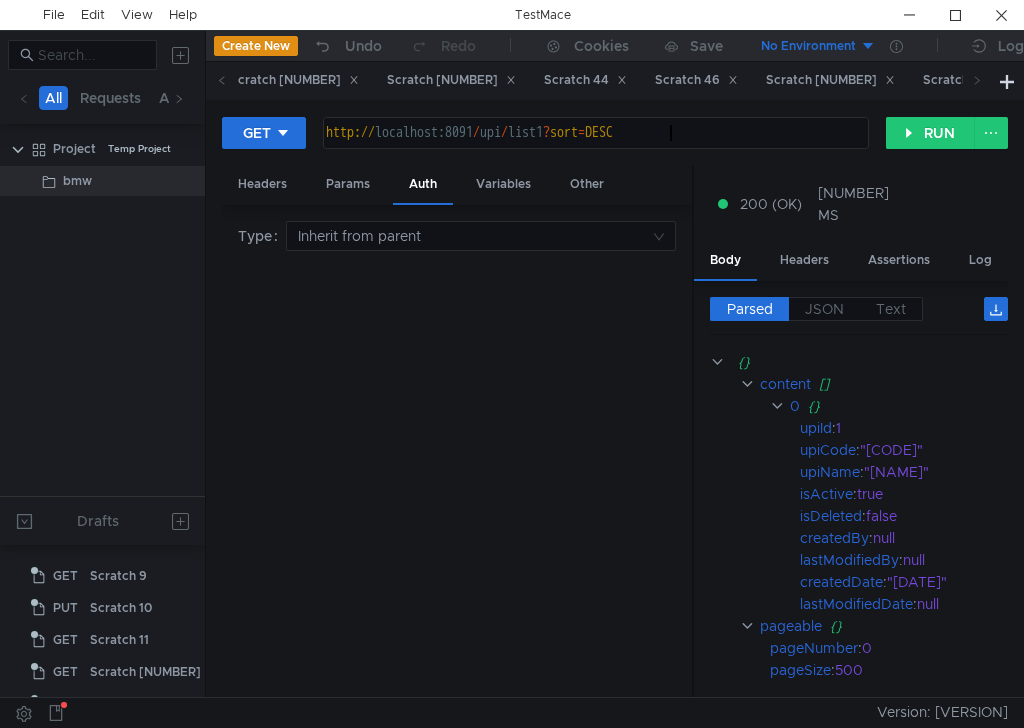 scroll, scrollTop: 0, scrollLeft: 24, axis: horizontal 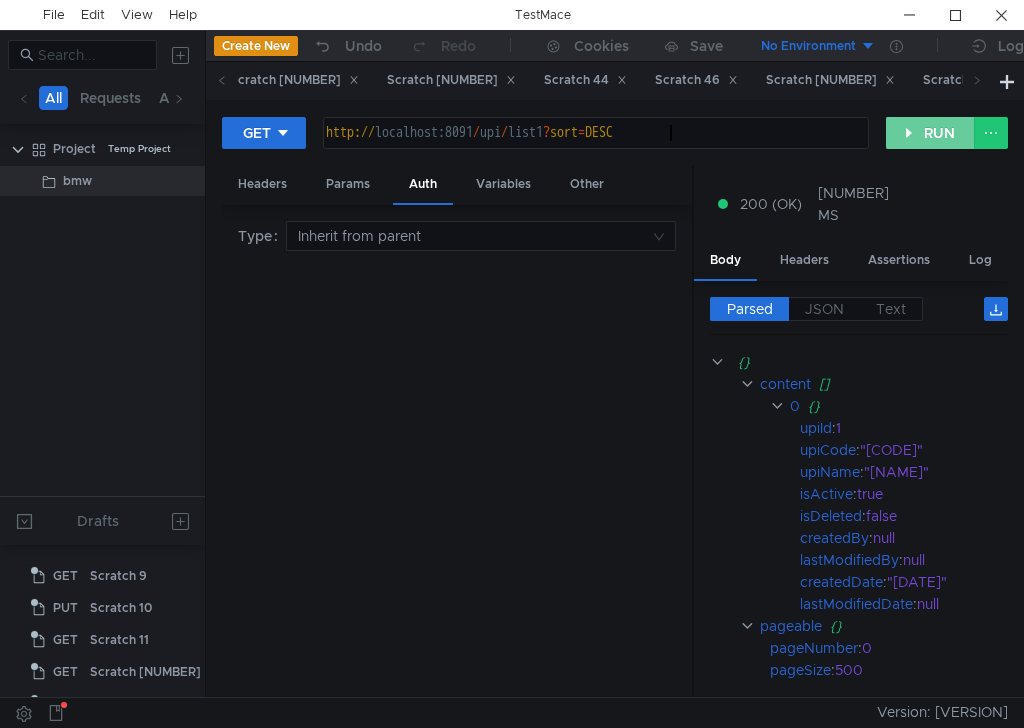 click on "•••" at bounding box center (930, 133) 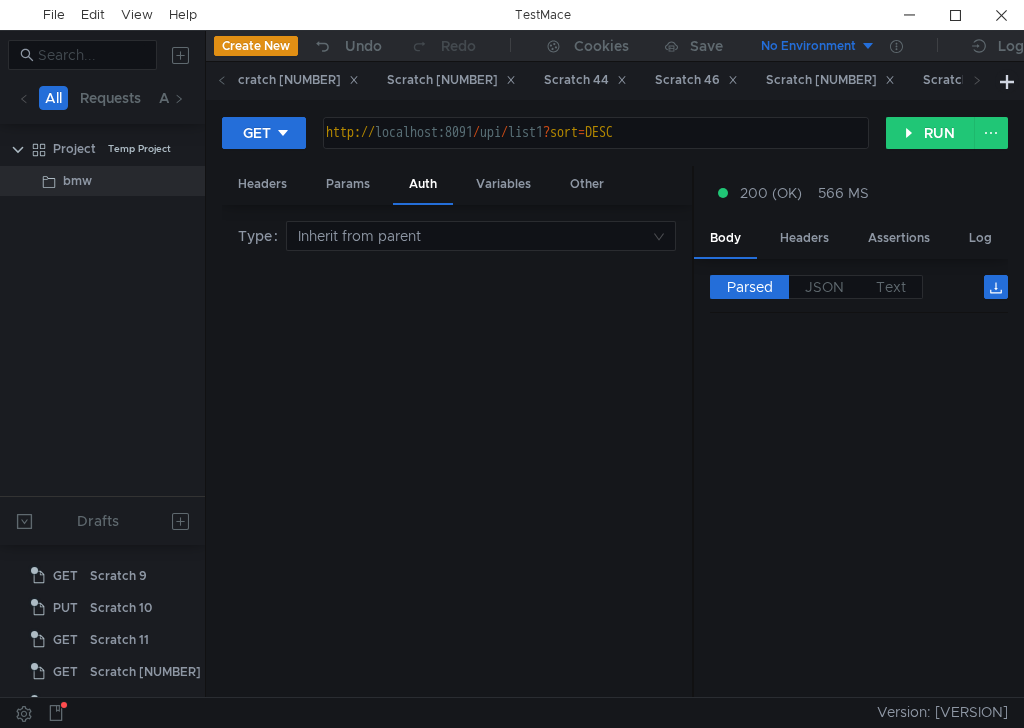 scroll, scrollTop: 100, scrollLeft: 0, axis: vertical 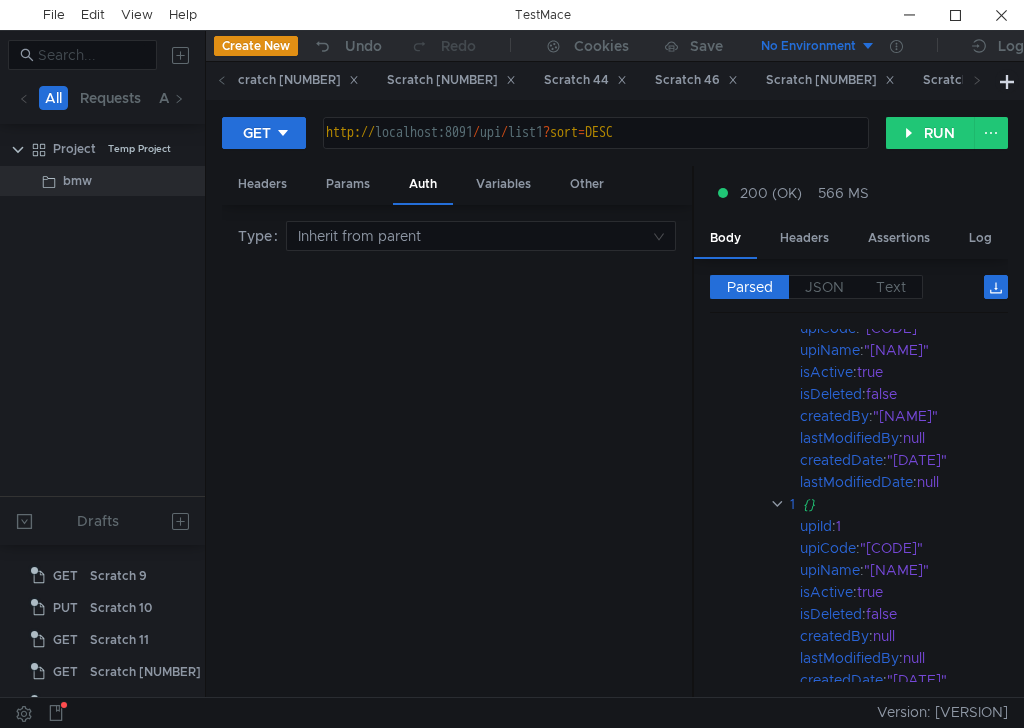 click on "http:// localhost:8091 / upi / list1 ? sort = DESC" at bounding box center (594, 149) 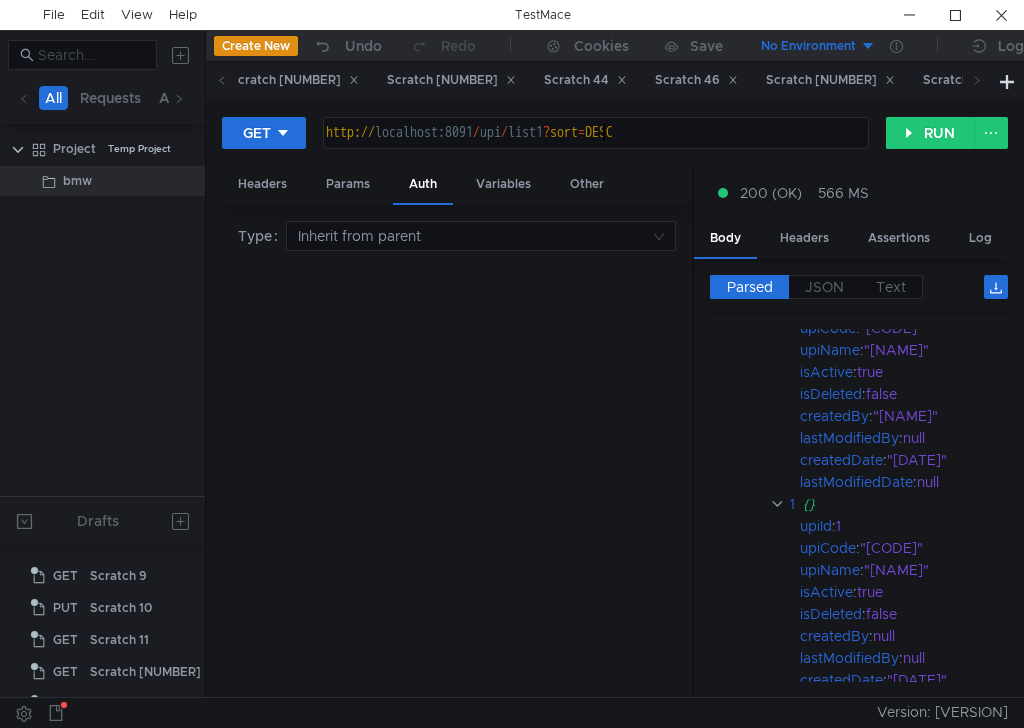 click on "http:// localhost:8091 / upi / list1 ? sort = DESC" at bounding box center (594, 149) 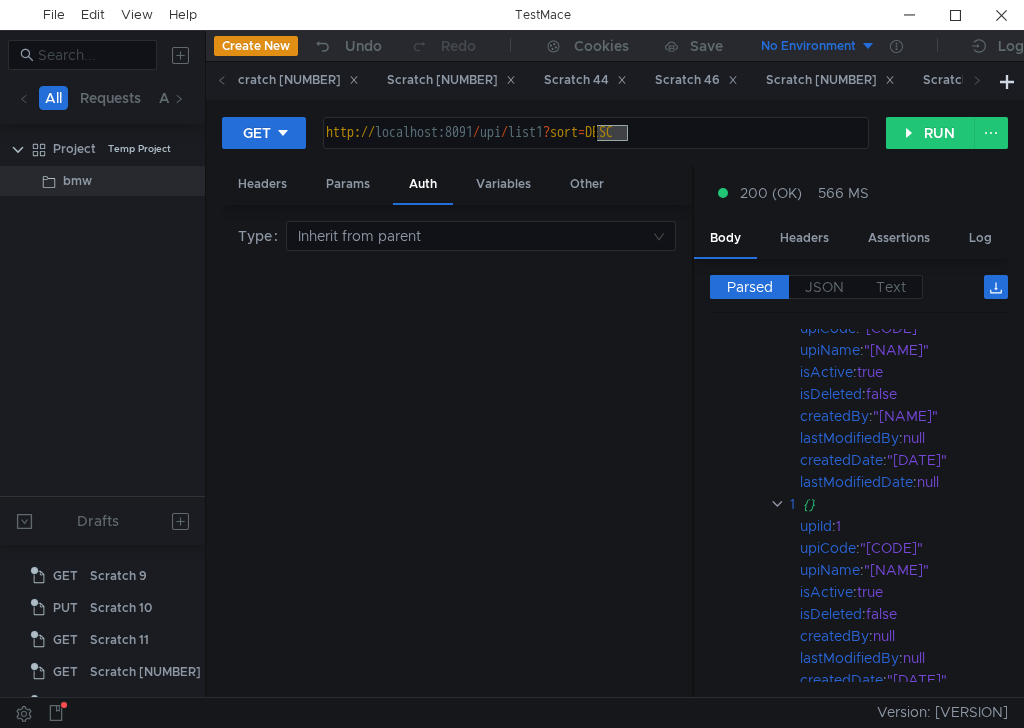 paste on "qString" 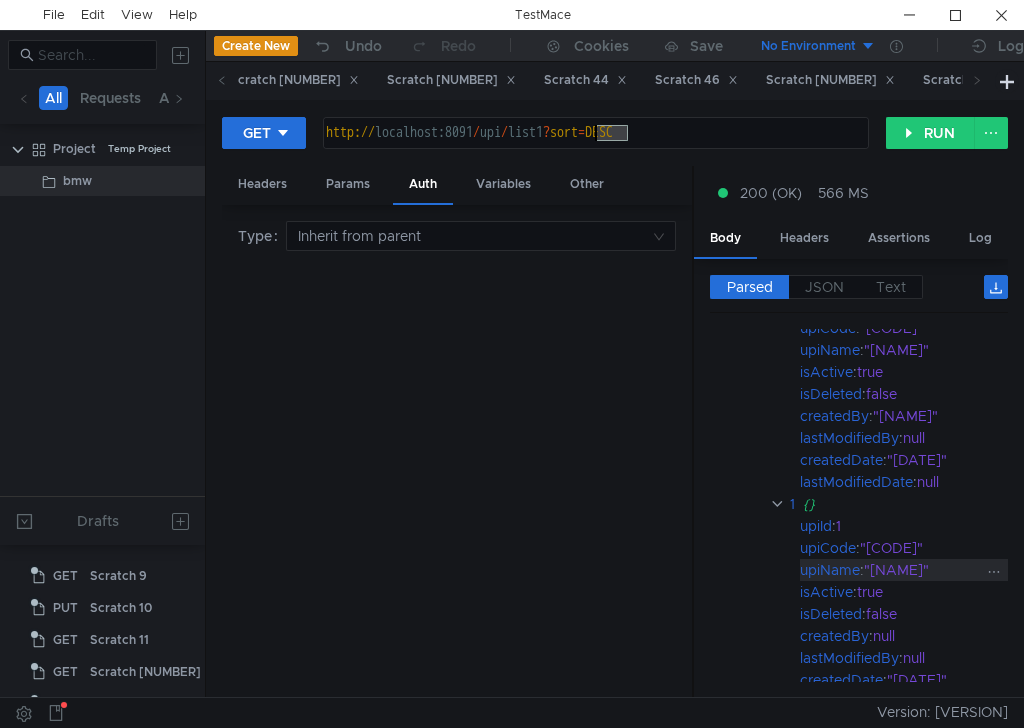 click on ""GPay"" at bounding box center (911, 306) 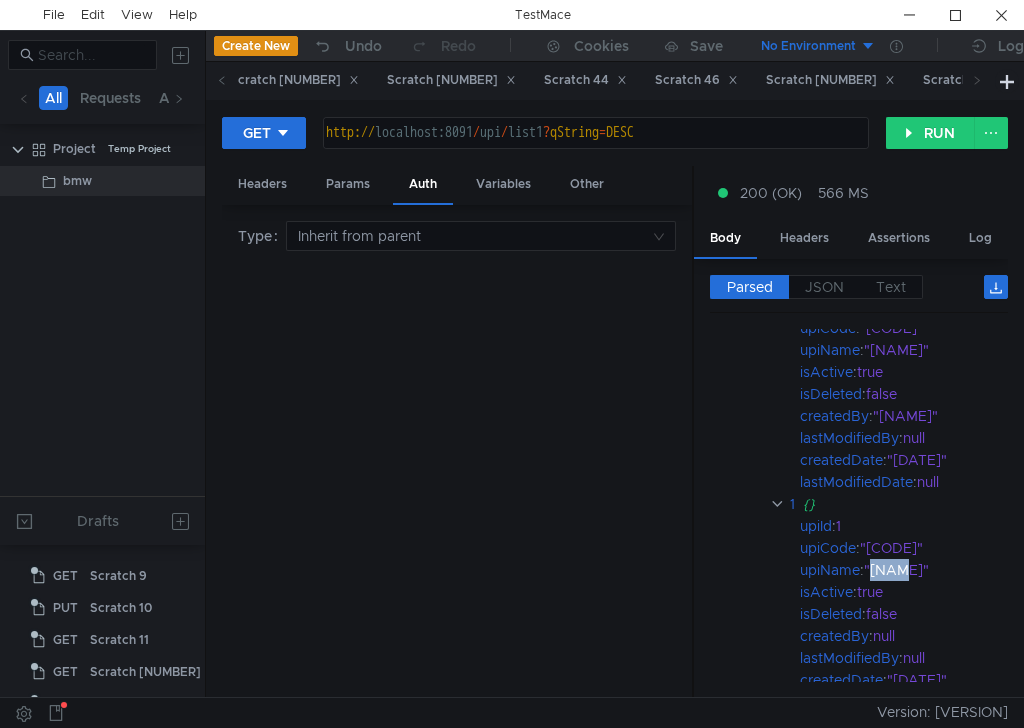 click on "http:// localhost:8091 / upi / list1 ? qString = DESC" at bounding box center (594, 149) 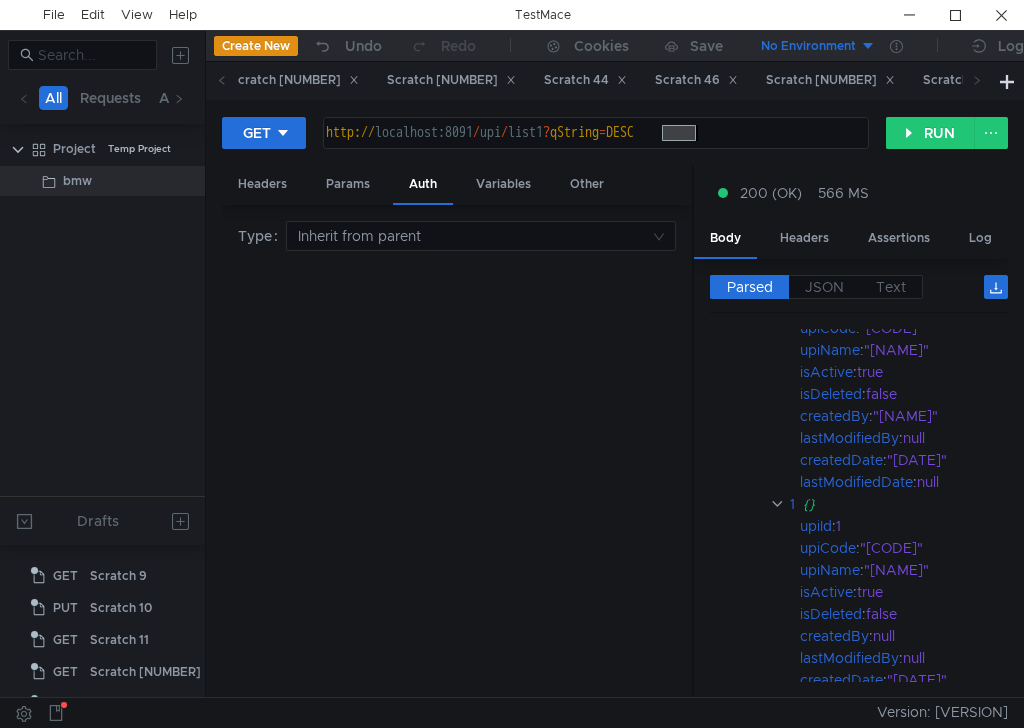 paste on "GPay" 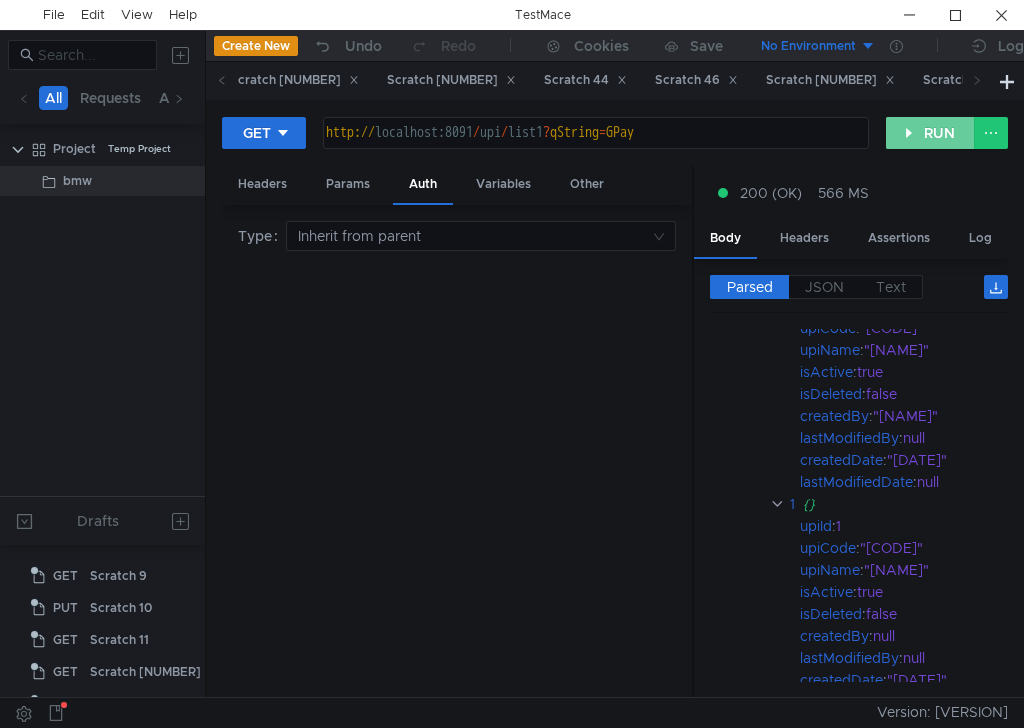 click on "•••" at bounding box center (930, 133) 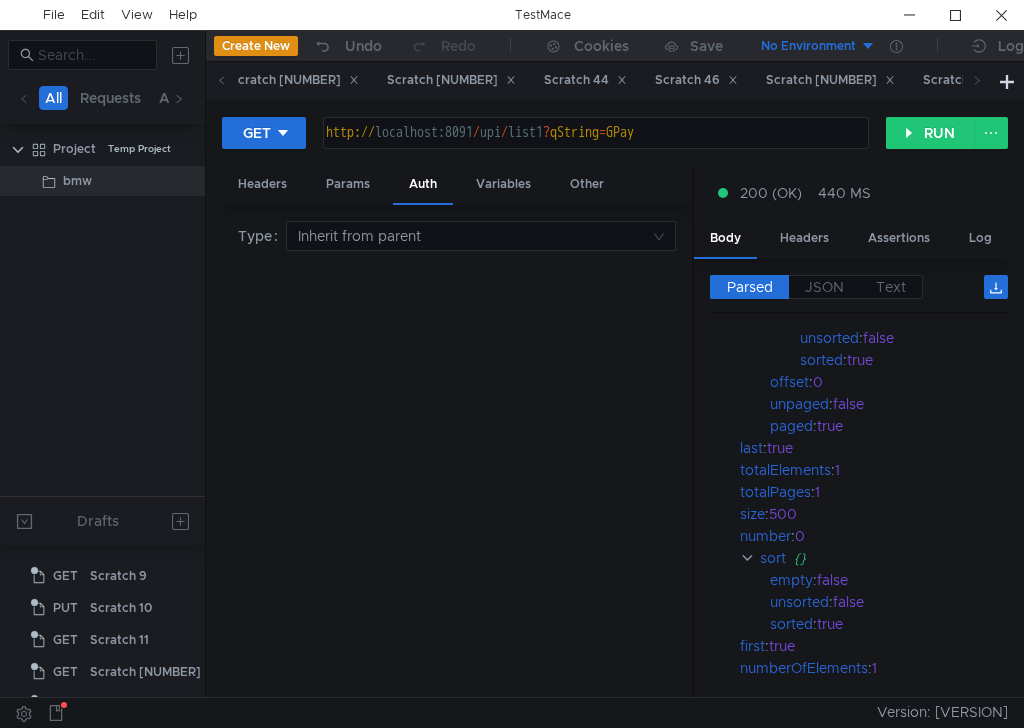 scroll, scrollTop: 463, scrollLeft: 0, axis: vertical 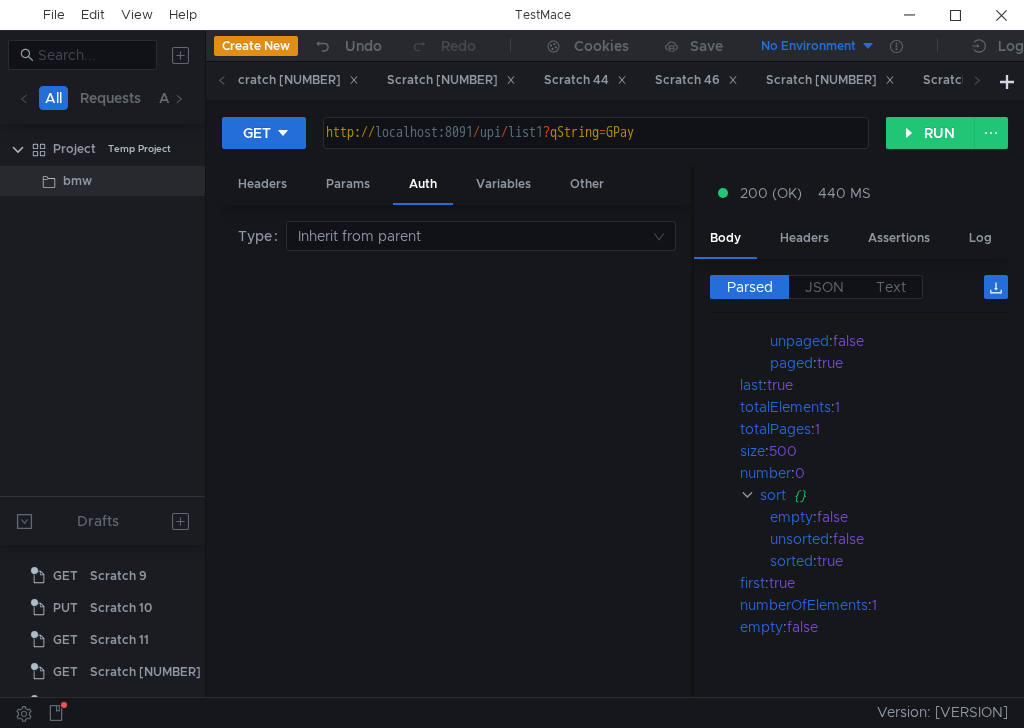 click on "http:// localhost:8091 / upi / list1 ? qString = GPay" at bounding box center (594, 149) 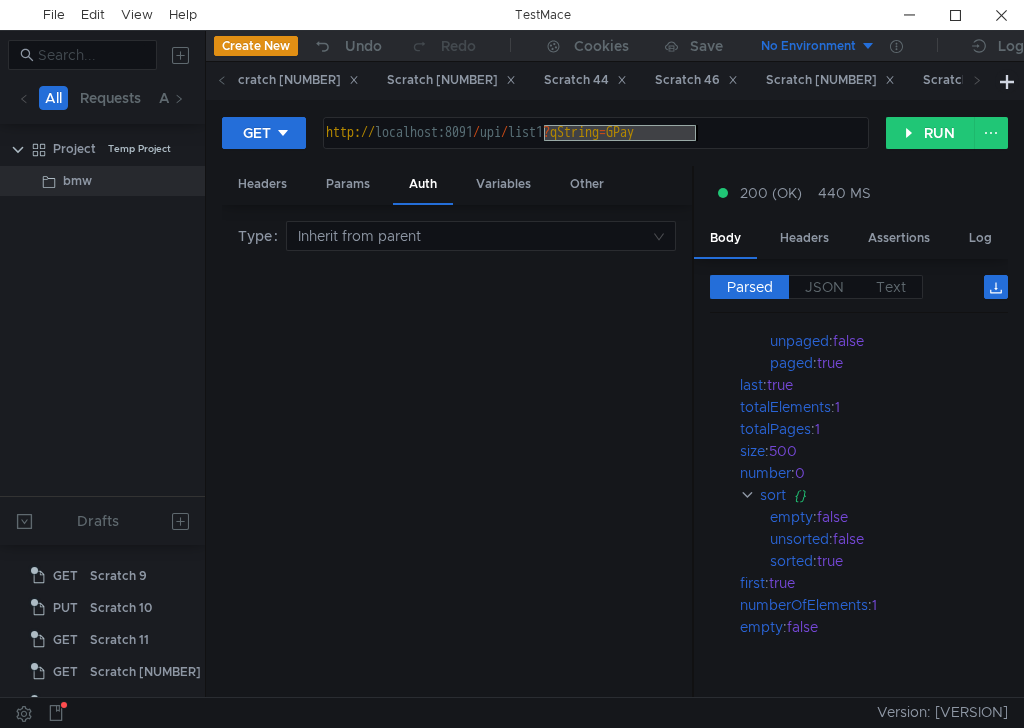 drag, startPoint x: 545, startPoint y: 133, endPoint x: 705, endPoint y: 130, distance: 160.02812 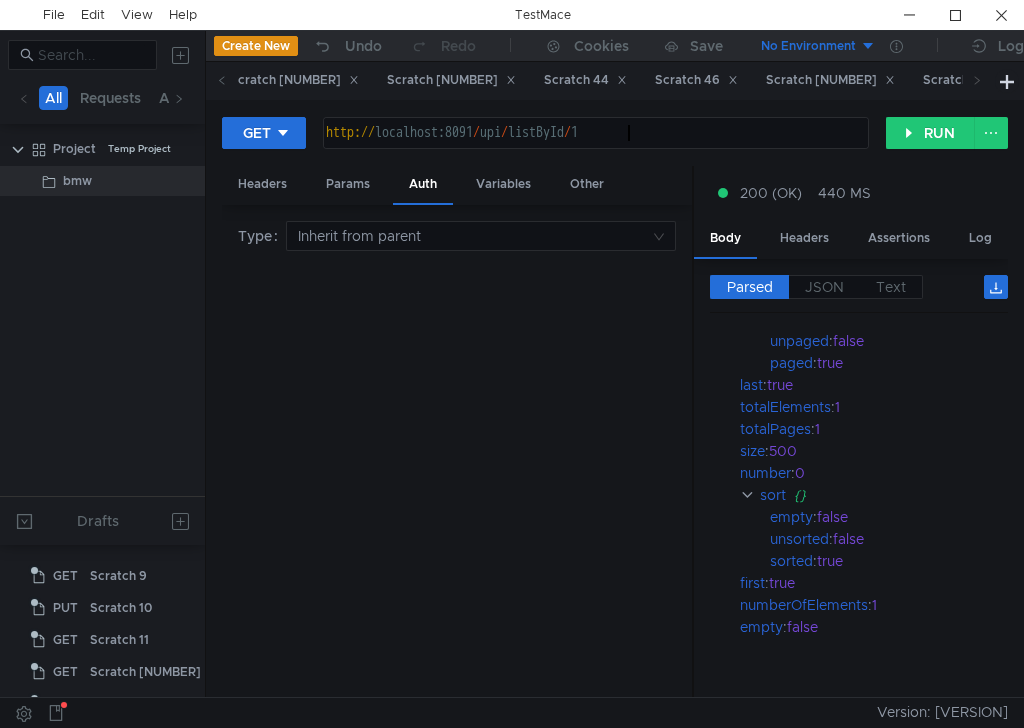 scroll, scrollTop: 0, scrollLeft: 21, axis: horizontal 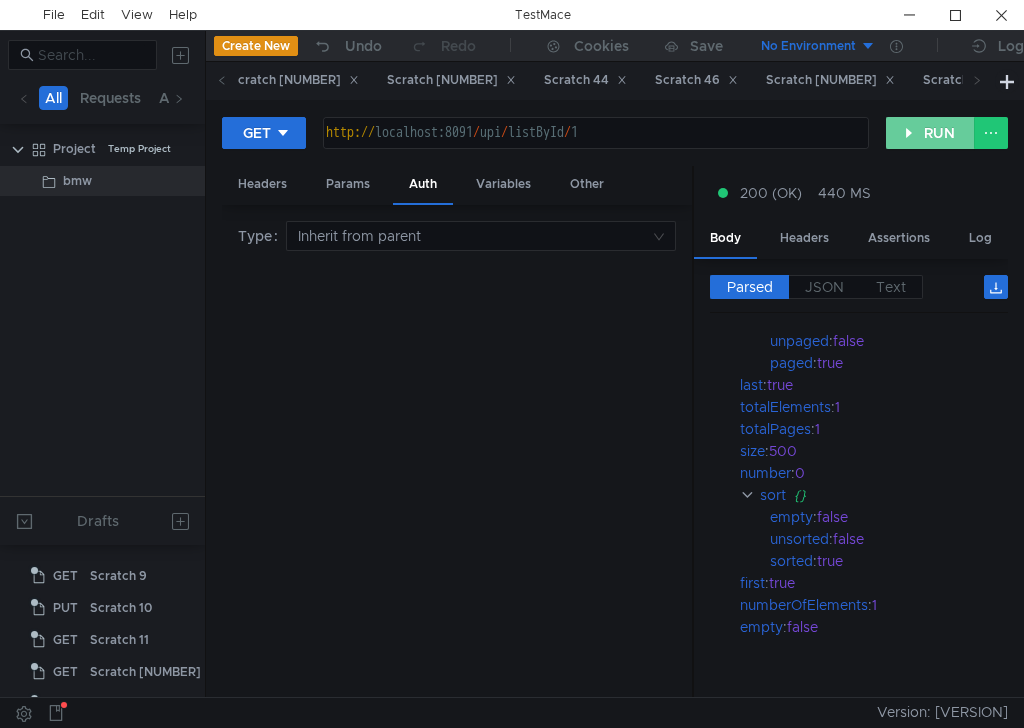 click on "•••" at bounding box center [930, 133] 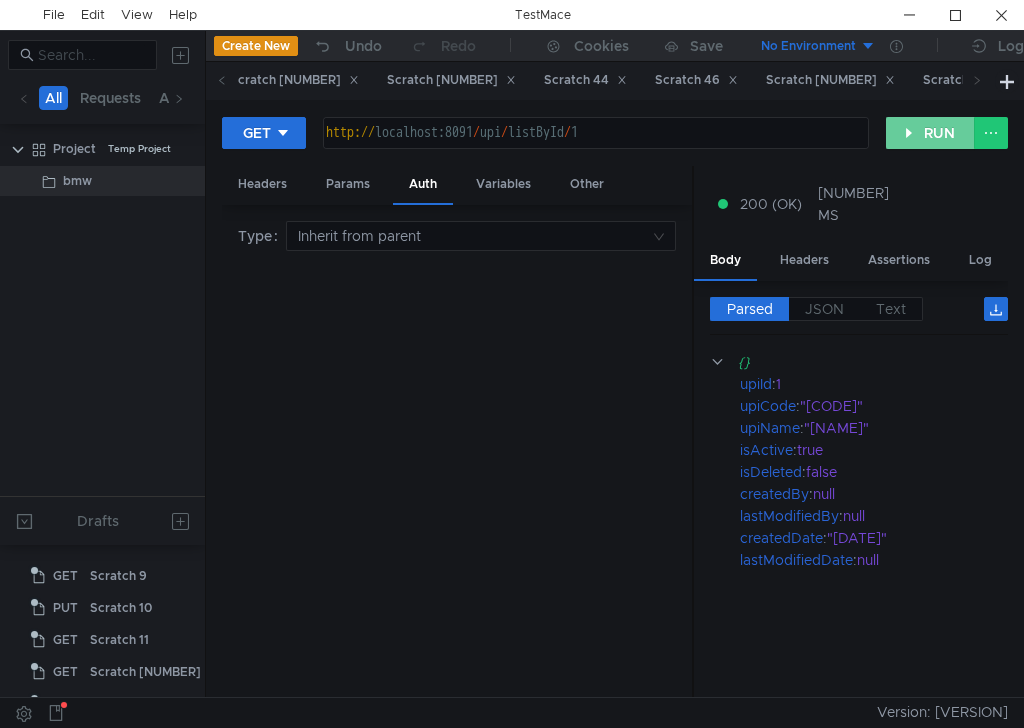 scroll, scrollTop: 0, scrollLeft: 0, axis: both 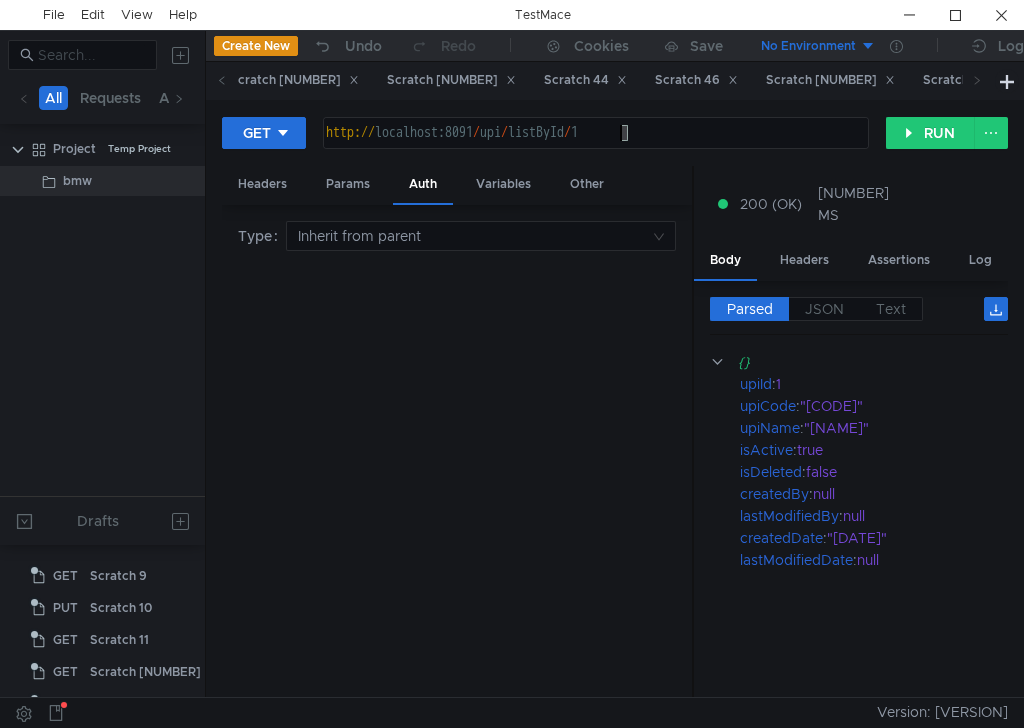 drag, startPoint x: 633, startPoint y: 132, endPoint x: 623, endPoint y: 128, distance: 10.770329 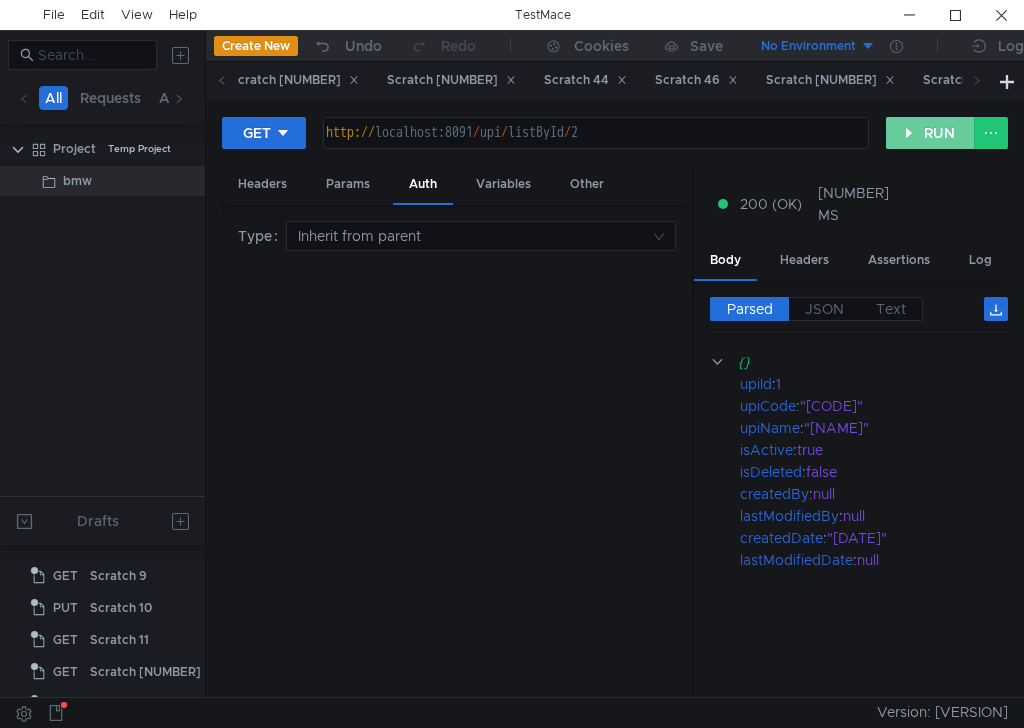 click on "•••" at bounding box center (930, 133) 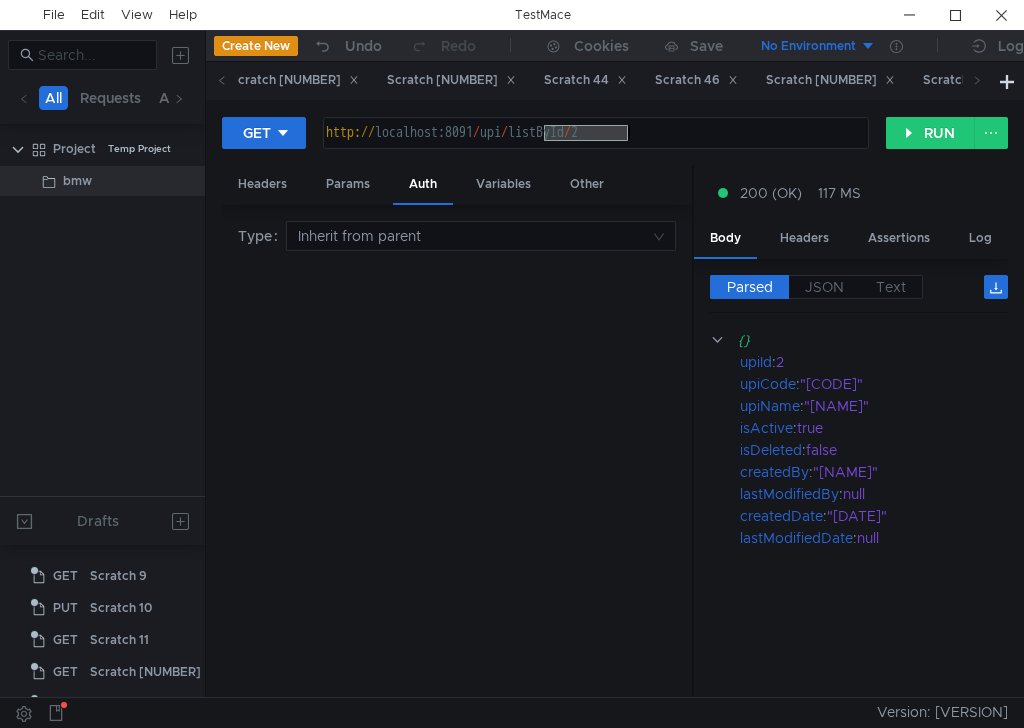 drag, startPoint x: 544, startPoint y: 133, endPoint x: 638, endPoint y: 134, distance: 94.00532 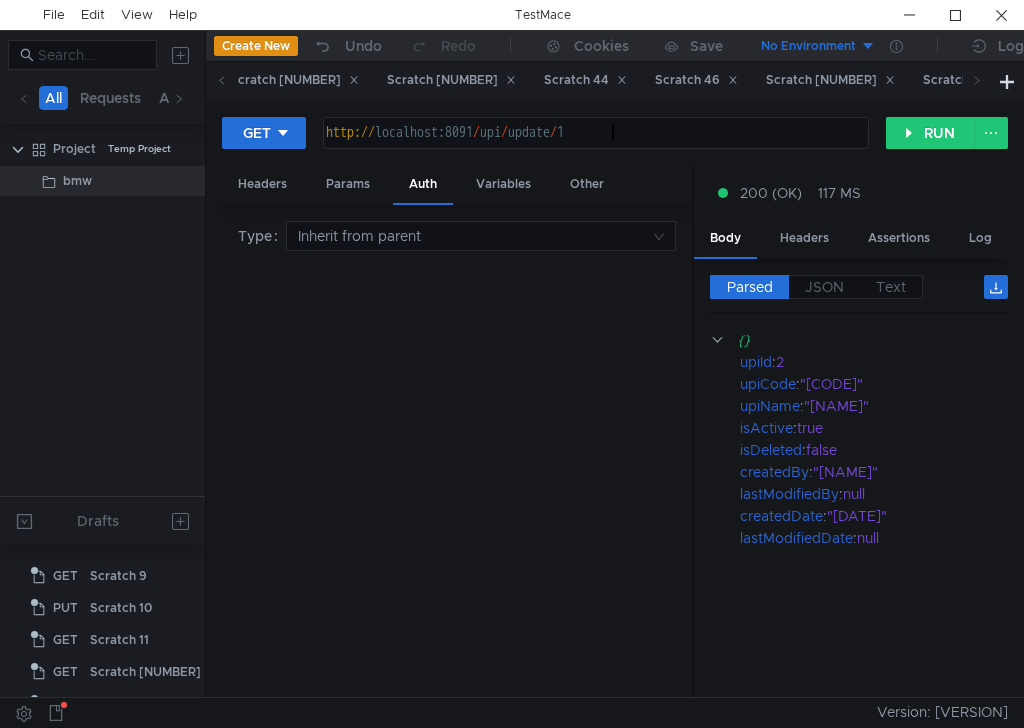 scroll, scrollTop: 0, scrollLeft: 19, axis: horizontal 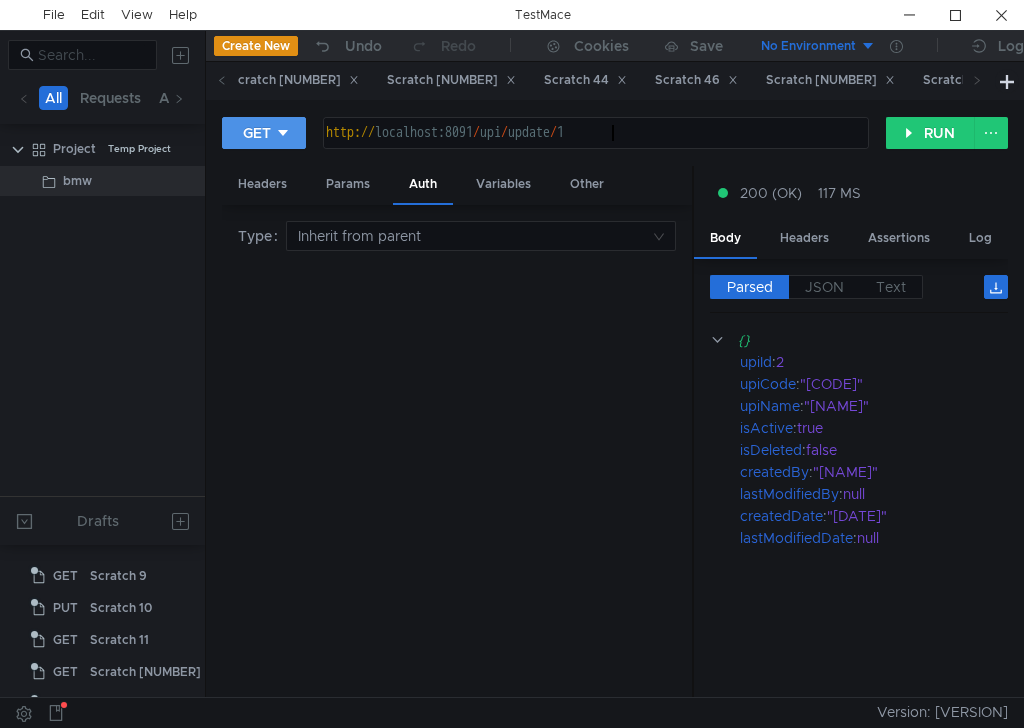 type on "http://localhost:8091/upi/update/1" 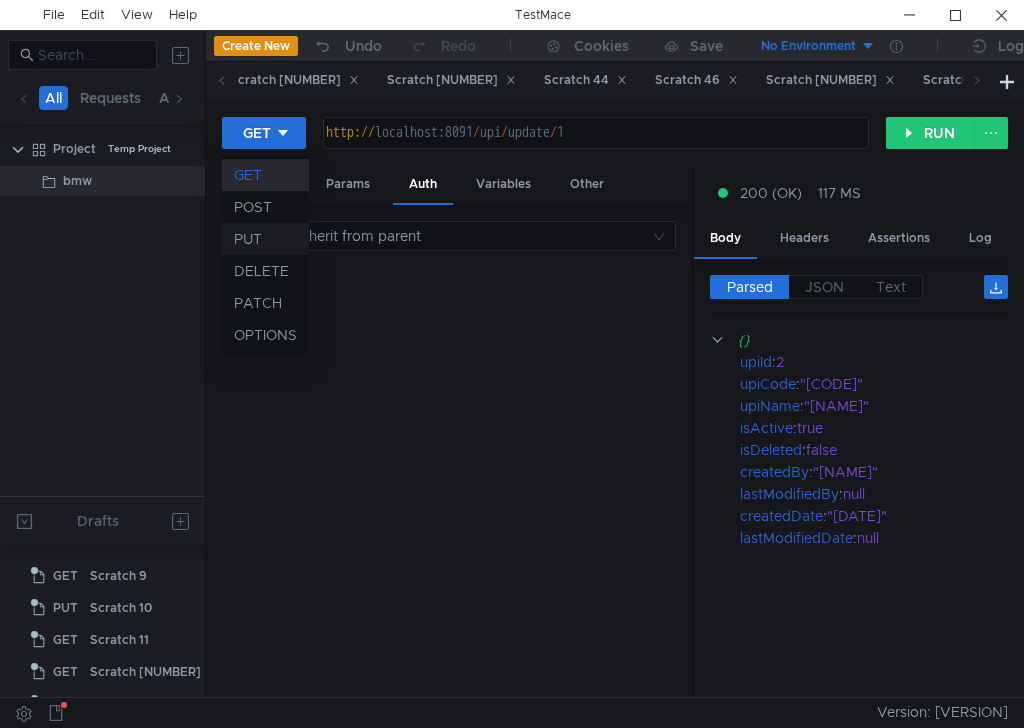 click on "•••" at bounding box center (265, 239) 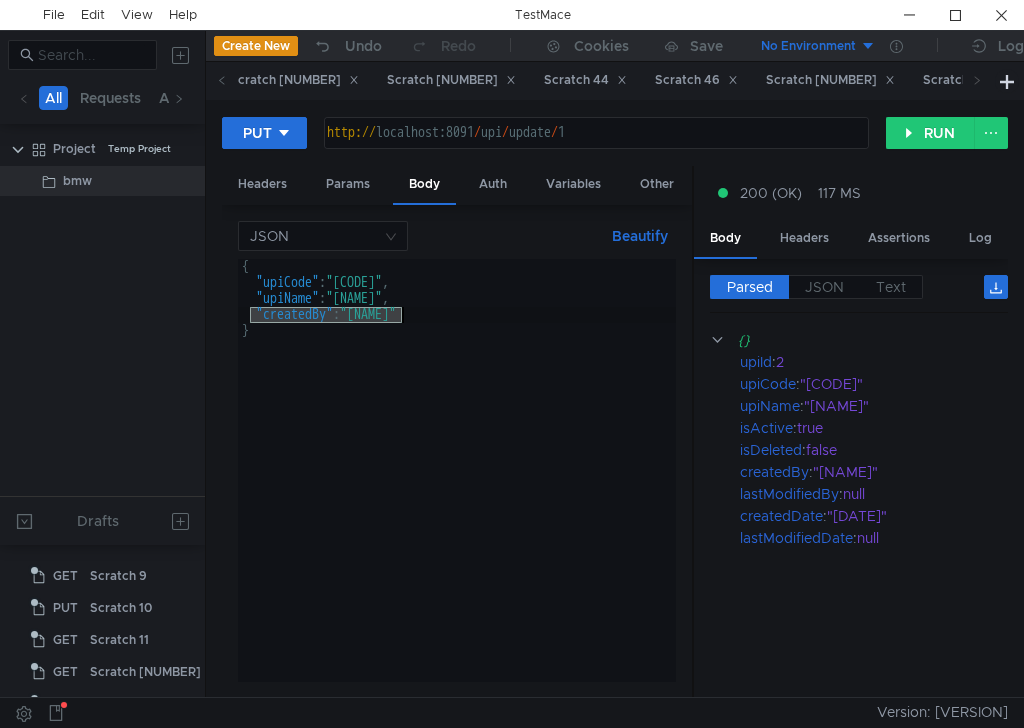 drag, startPoint x: 254, startPoint y: 317, endPoint x: 404, endPoint y: 318, distance: 150.00333 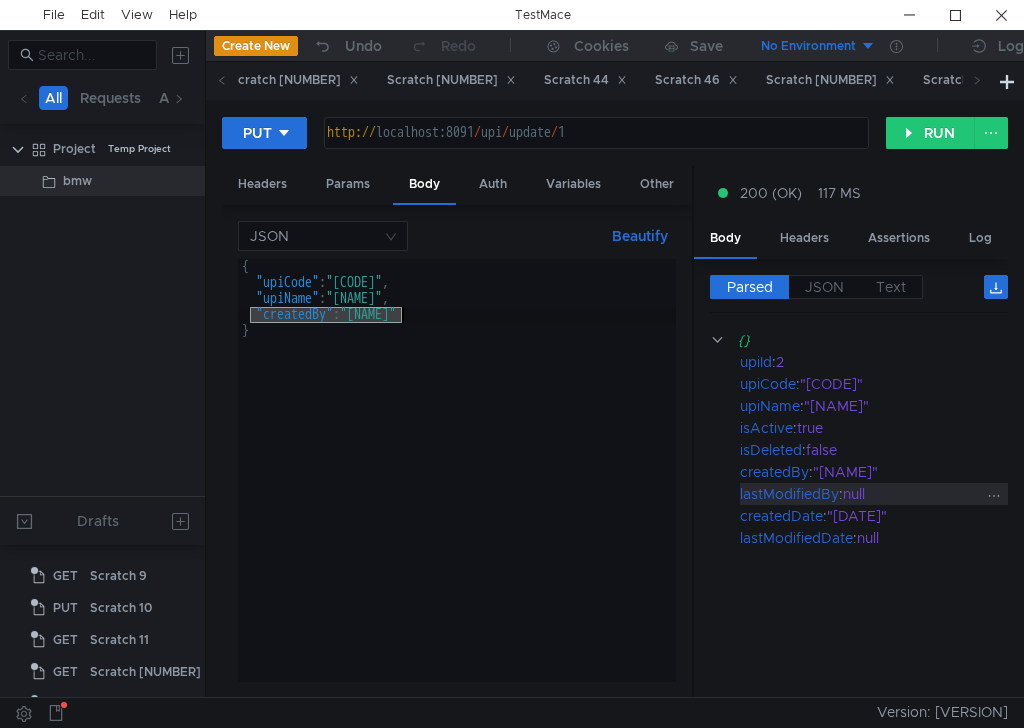 click on "lastModifiedBy" at bounding box center [730, 340] 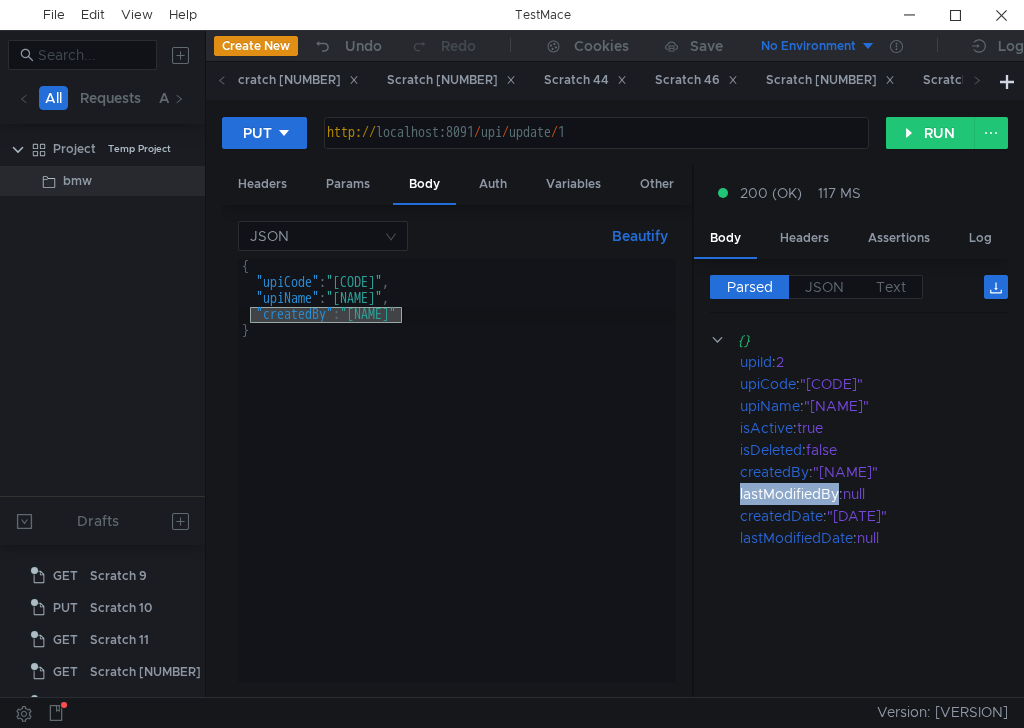 click on "{    "upiCode" : "02" ,    "upiName" : "PPay" ,    "createdBy" : "test" }" at bounding box center [457, 470] 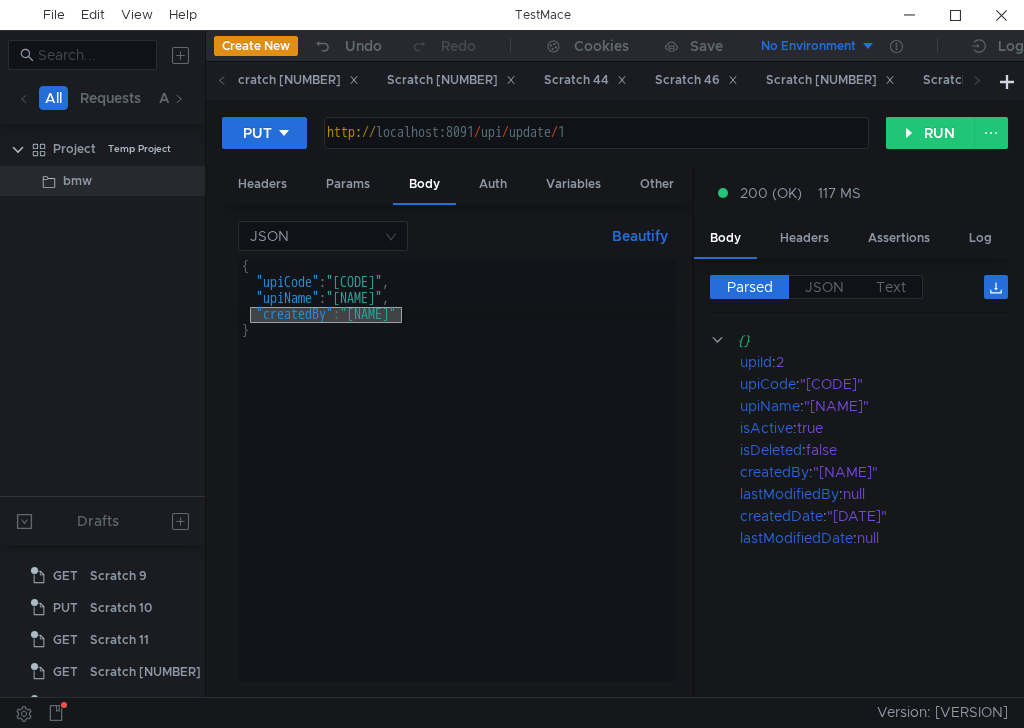 click on "{    "upiCode" : "02" ,    "upiName" : "PPay" ,    "createdBy" : "test" }" at bounding box center [457, 486] 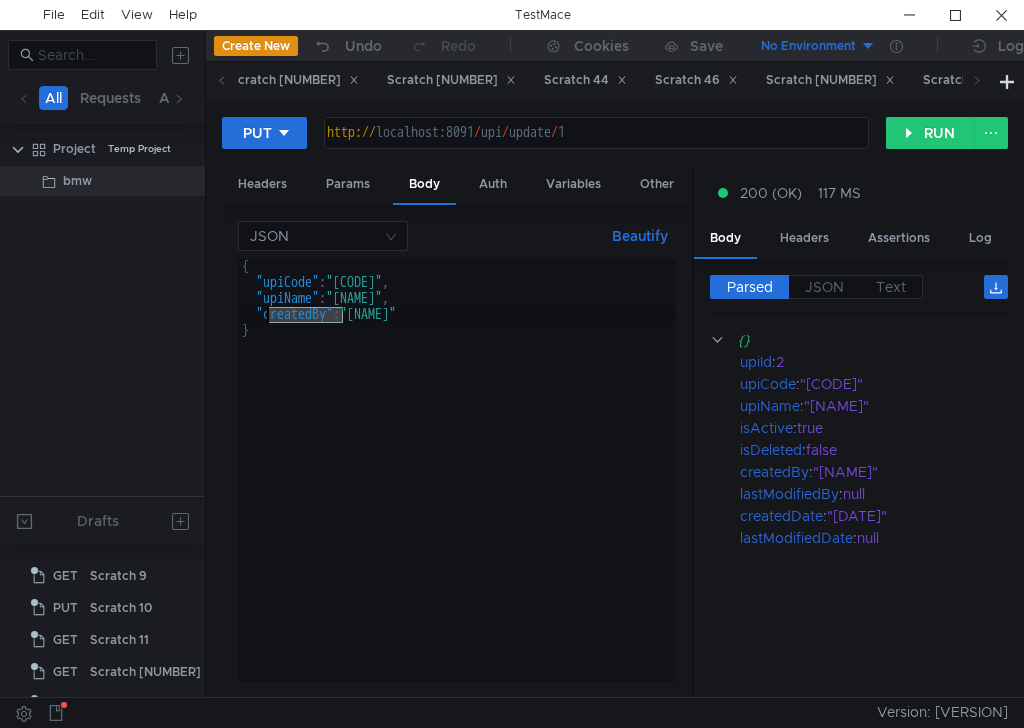 paste on "lastModifi" 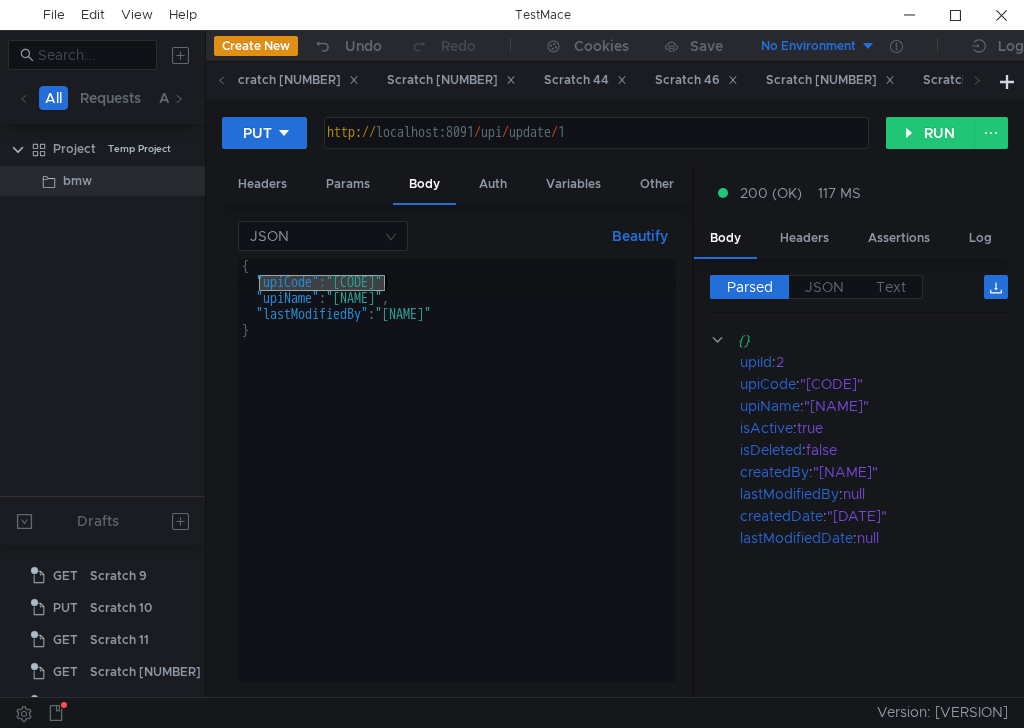 drag, startPoint x: 259, startPoint y: 280, endPoint x: 407, endPoint y: 279, distance: 148.00337 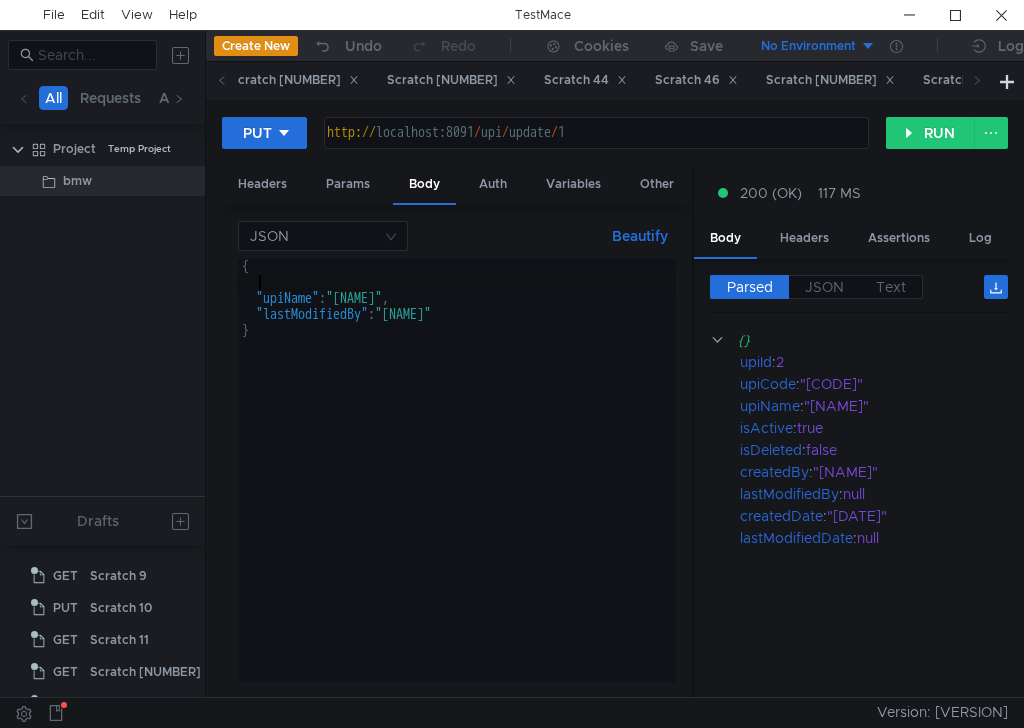 click on "{       "upiName" : "PPay" ,    "lastModifiedBy" : "test" }" at bounding box center [457, 486] 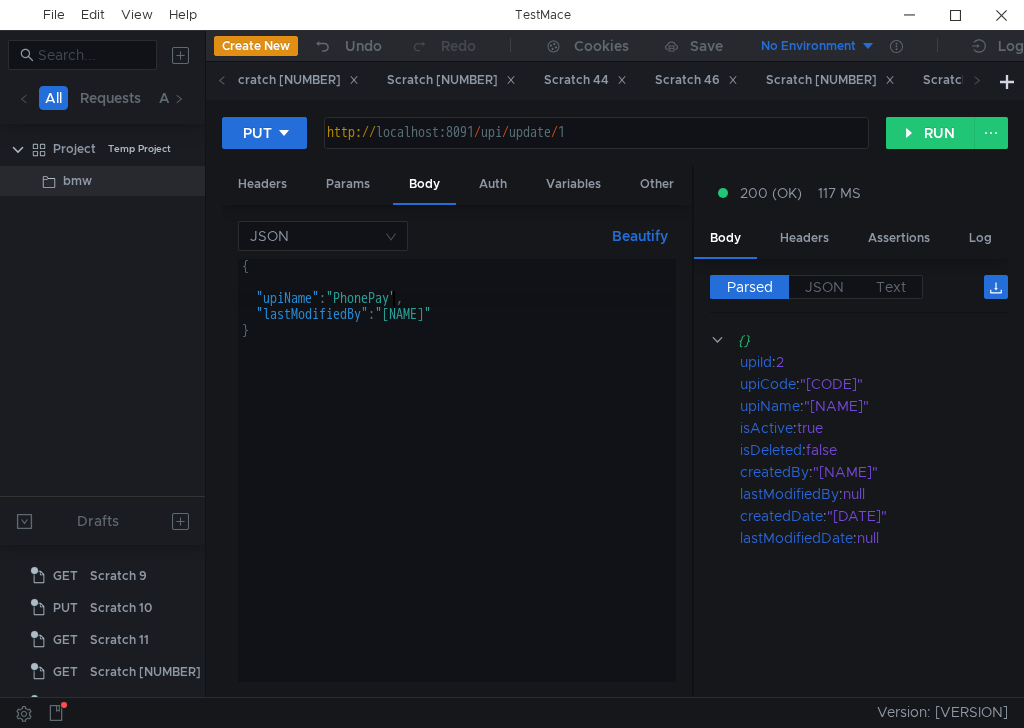 scroll, scrollTop: 0, scrollLeft: 11, axis: horizontal 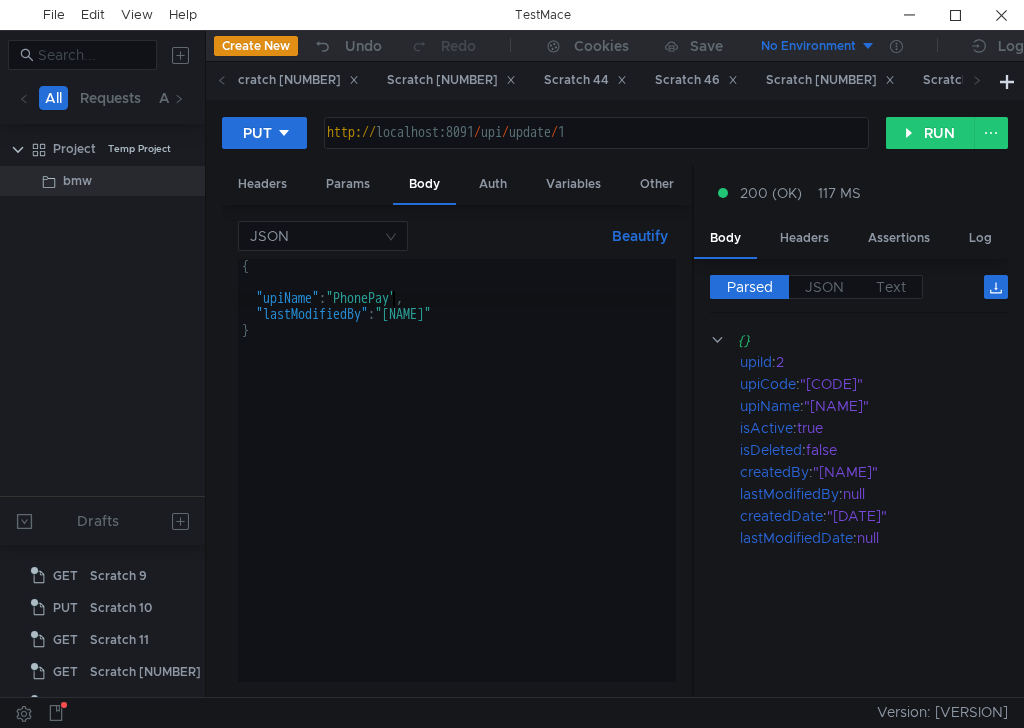 type on "•••••••••••••••••••••" 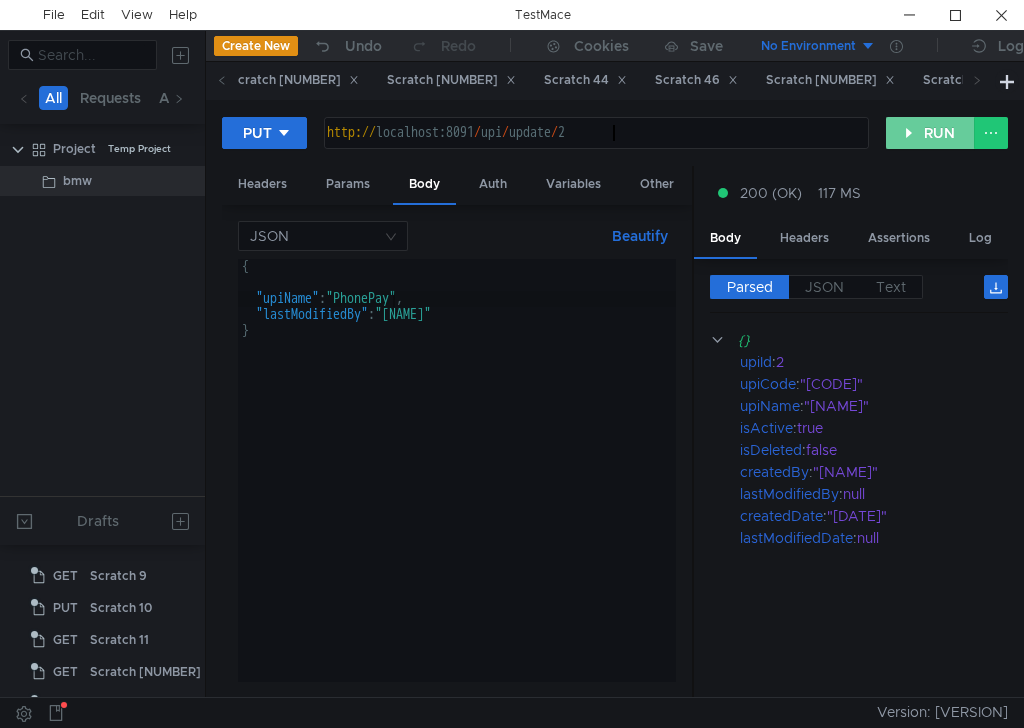 click on "•••" at bounding box center (930, 133) 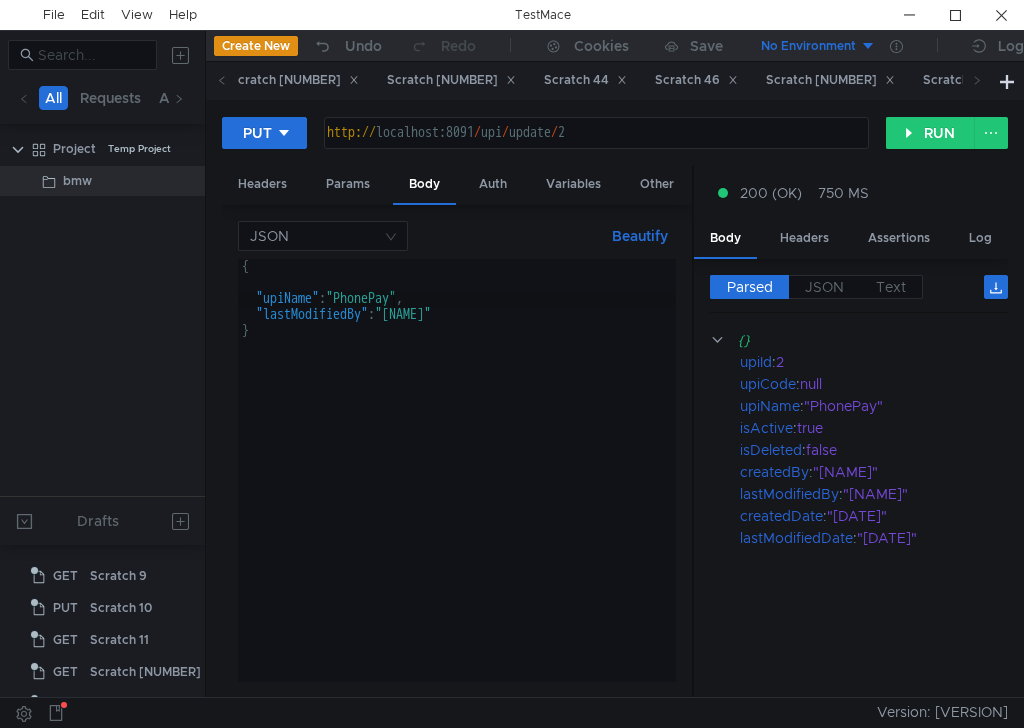 click on "http:// localhost:8091 / upi / update / 2" at bounding box center [595, 149] 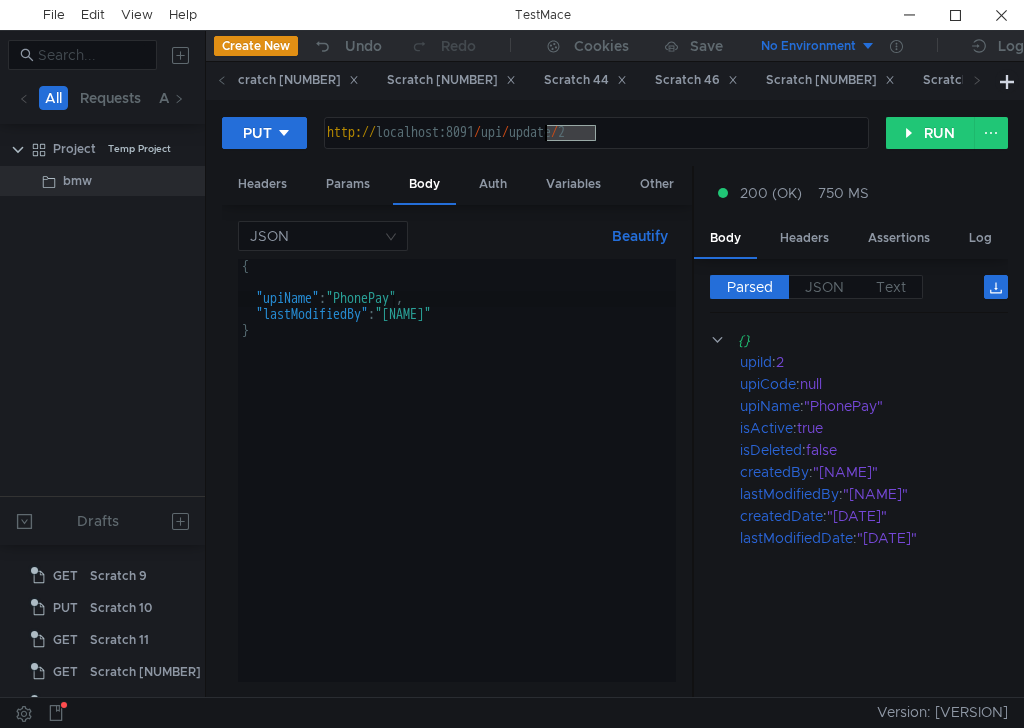 click on "http:// localhost:8091 / upi / update / 2" at bounding box center [595, 149] 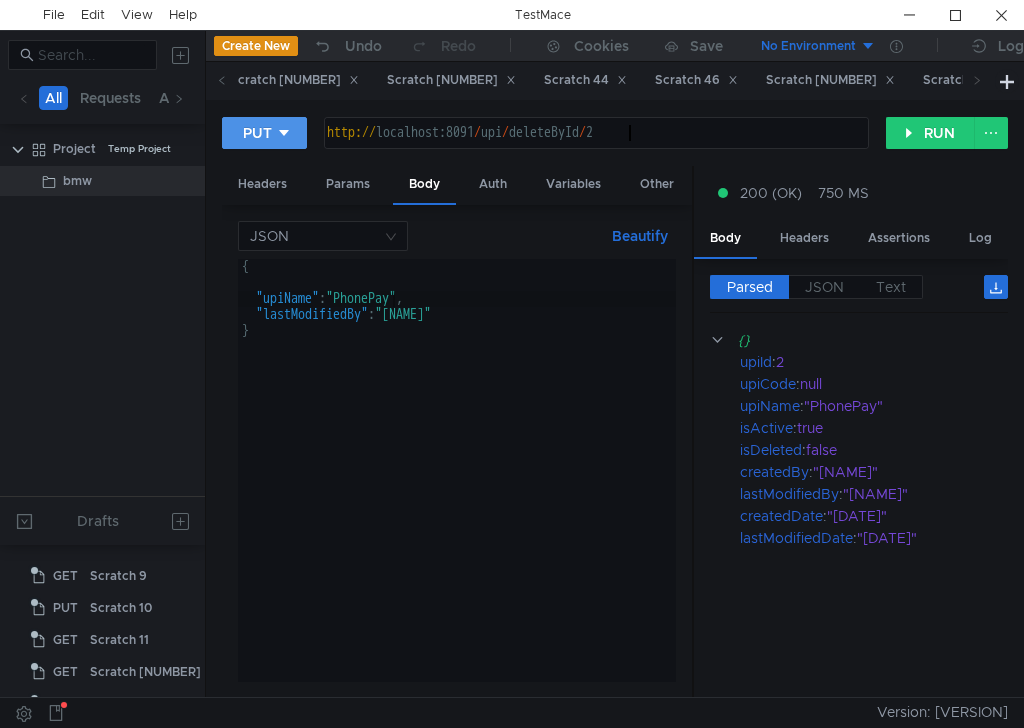 click at bounding box center (284, 133) 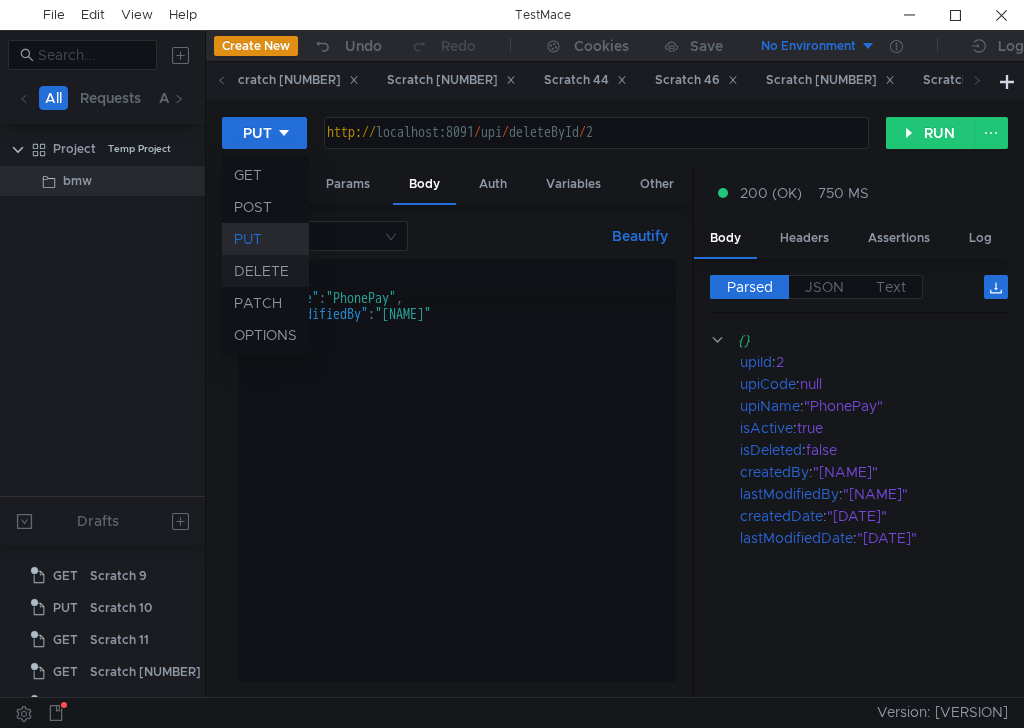 click on "••••••" at bounding box center [265, 271] 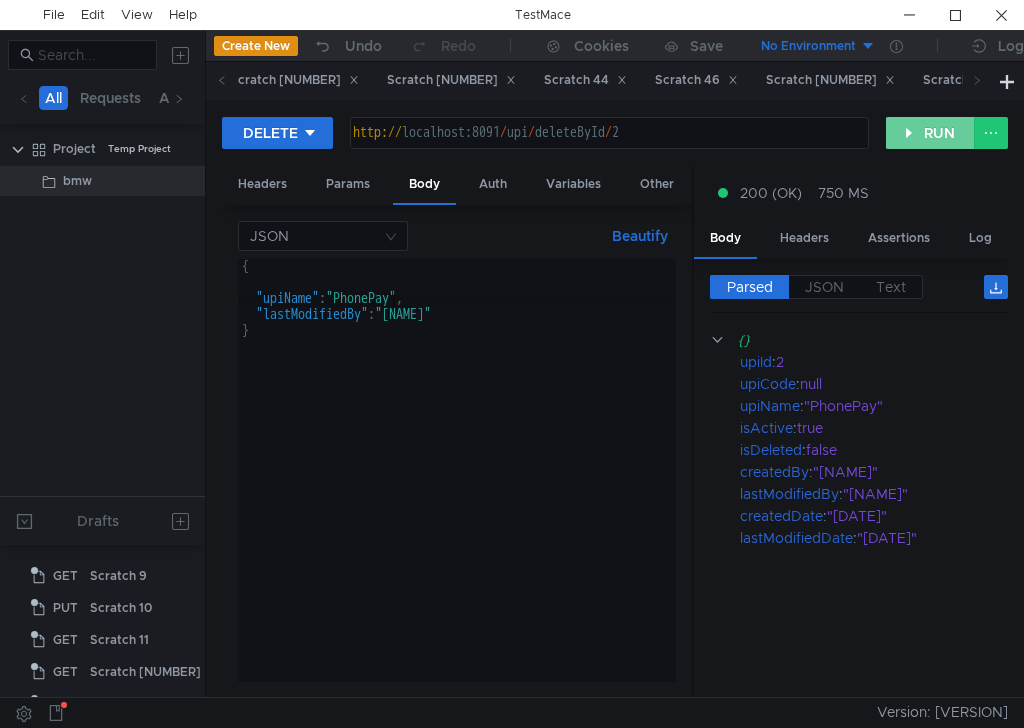 click on "•••" at bounding box center (930, 133) 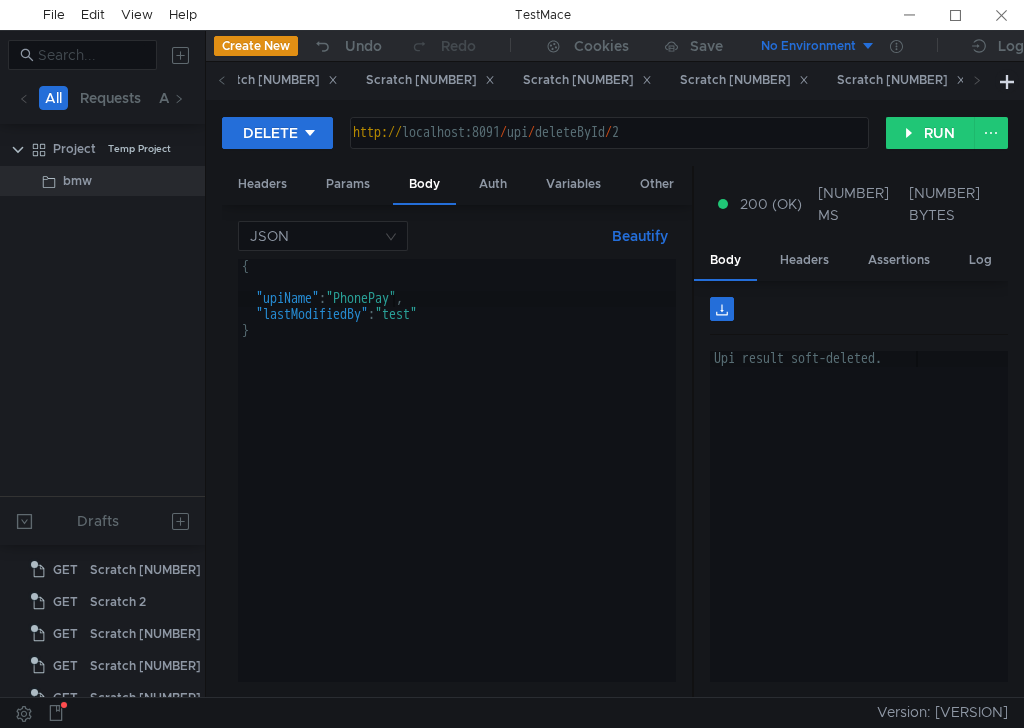 scroll, scrollTop: 0, scrollLeft: 0, axis: both 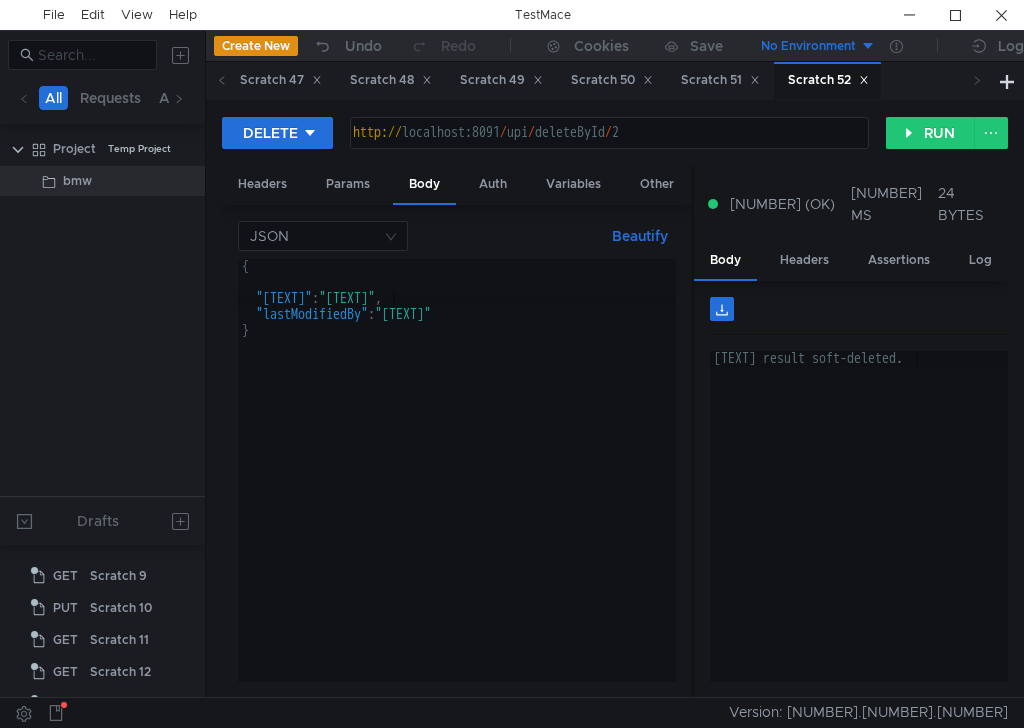 drag, startPoint x: 1012, startPoint y: 14, endPoint x: 957, endPoint y: 73, distance: 80.65978 